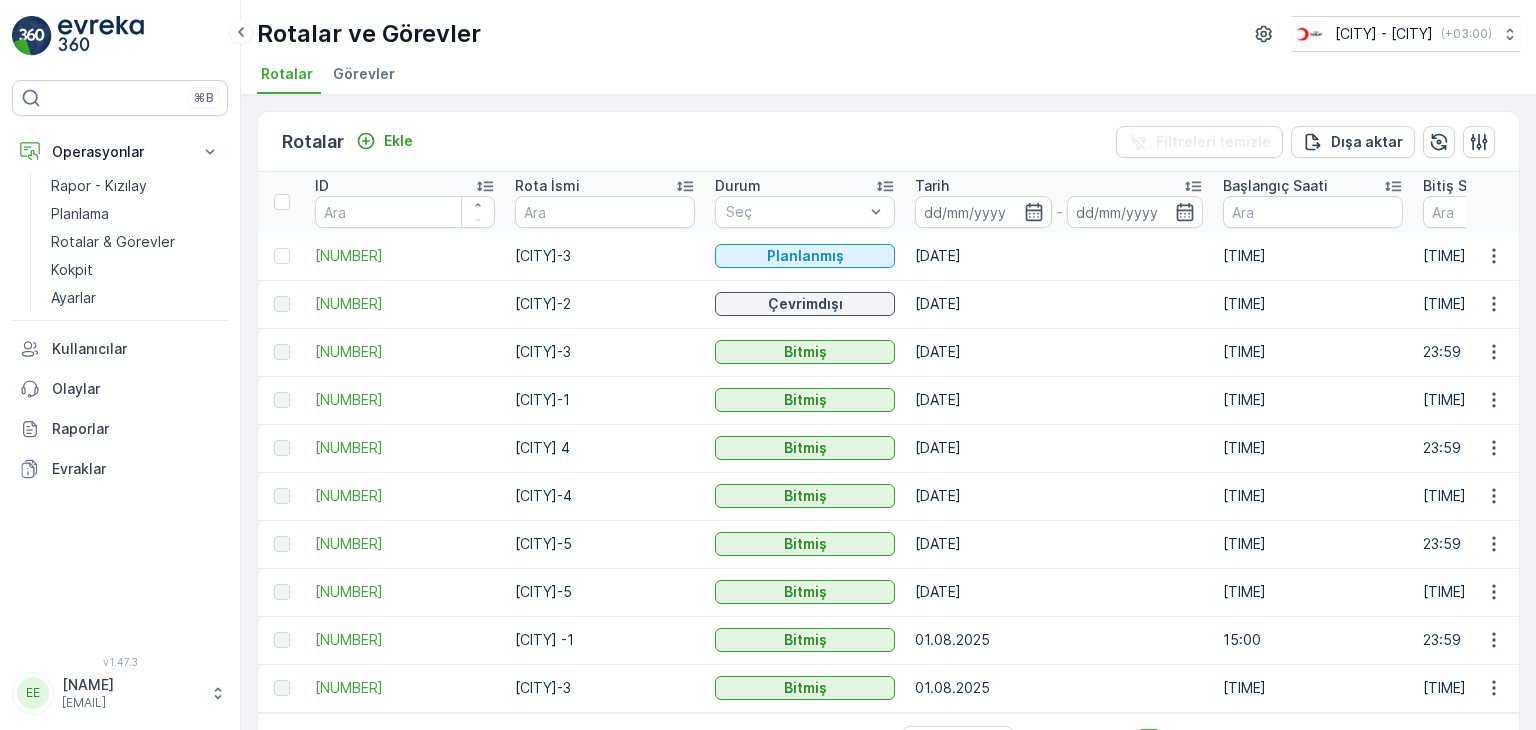 scroll, scrollTop: 0, scrollLeft: 0, axis: both 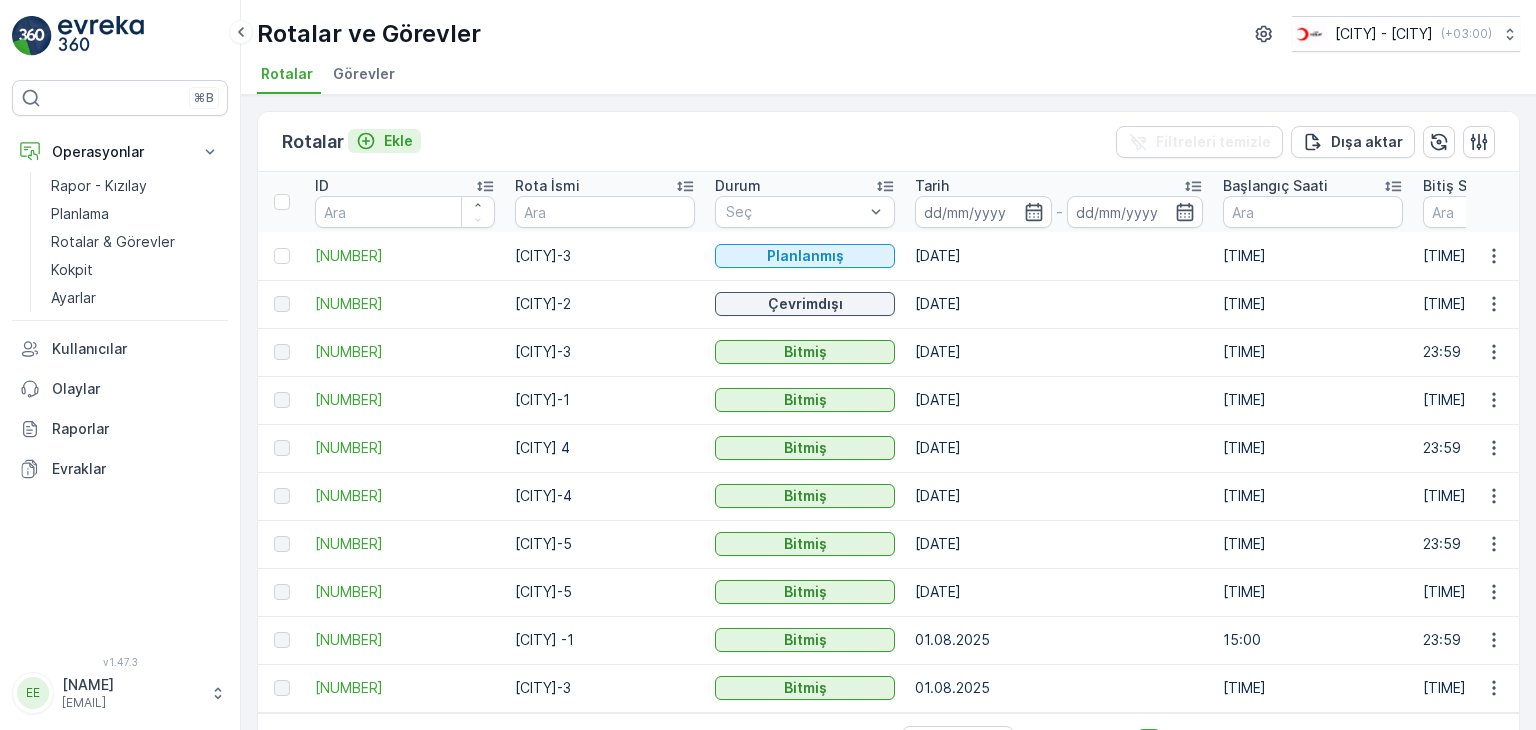 click on "Ekle" at bounding box center [398, 141] 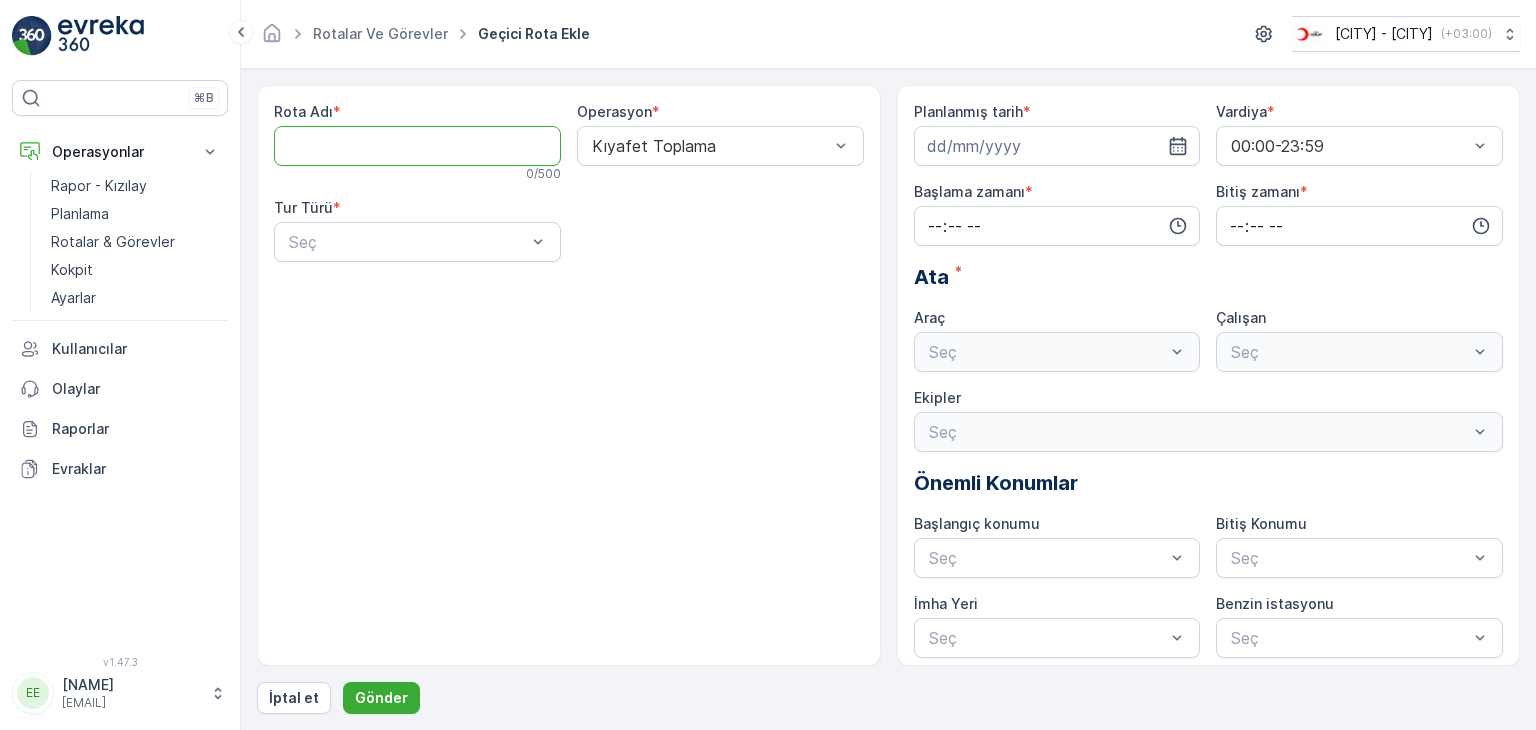 click on "Rota Adı" at bounding box center (417, 146) 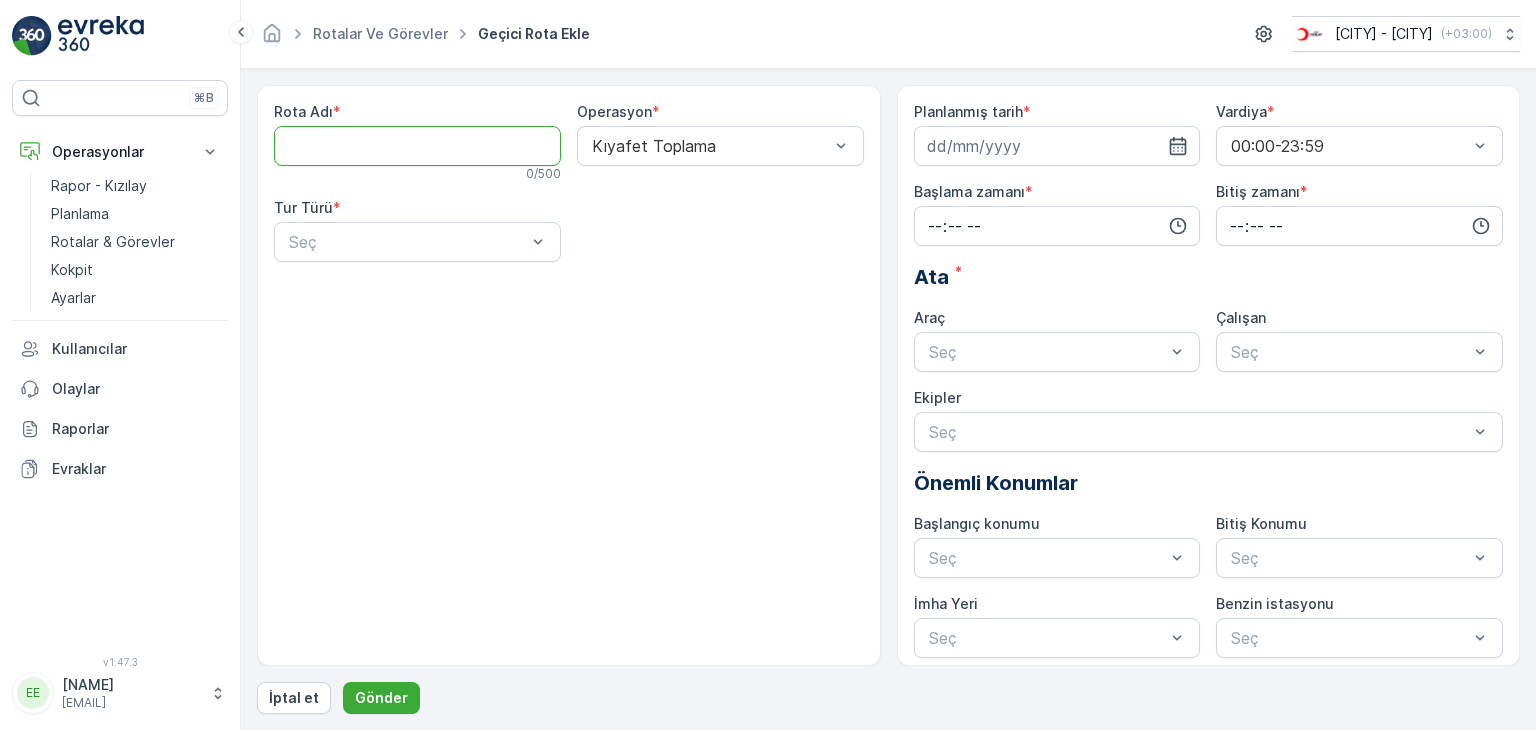 type on "[CITY]-2" 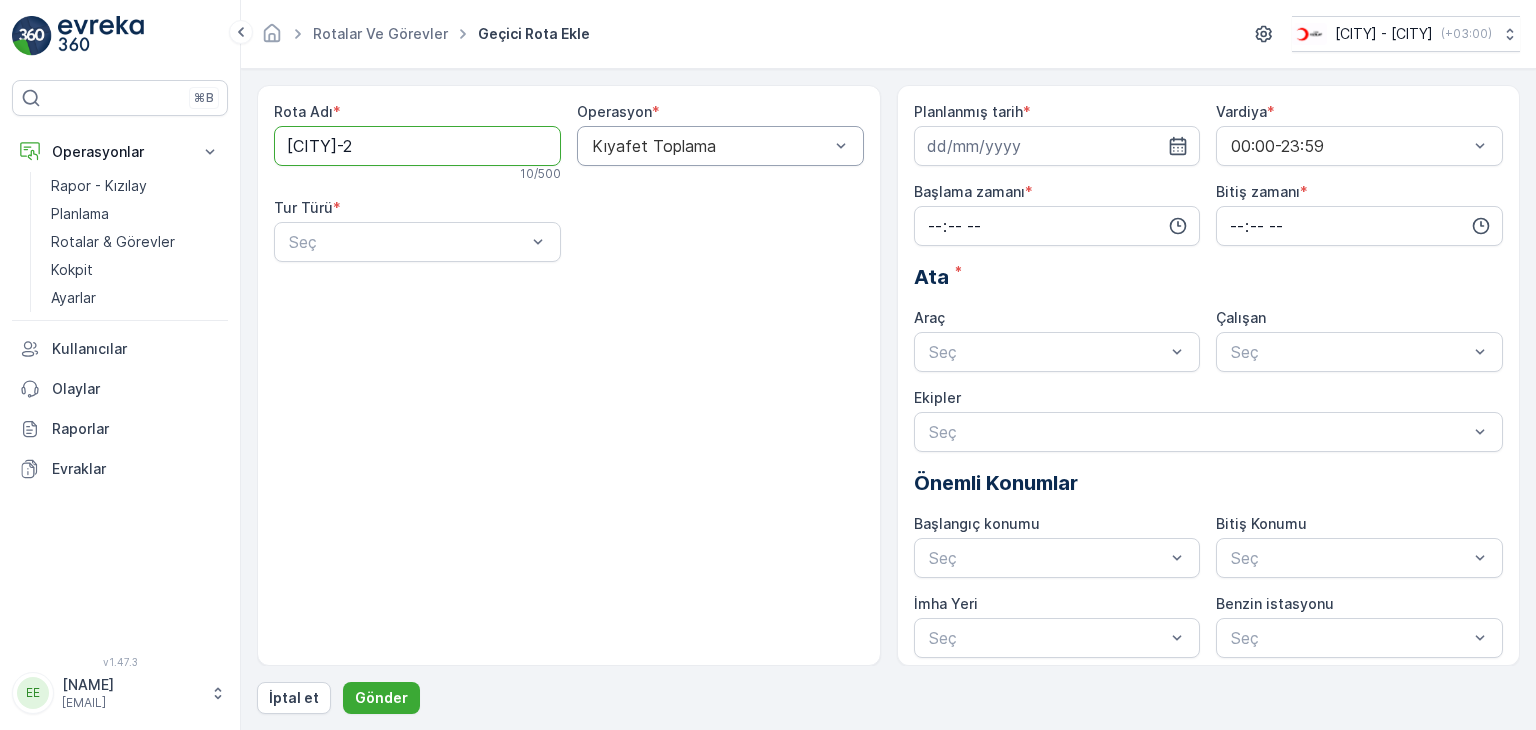 drag, startPoint x: 736, startPoint y: 136, endPoint x: 732, endPoint y: 161, distance: 25.317978 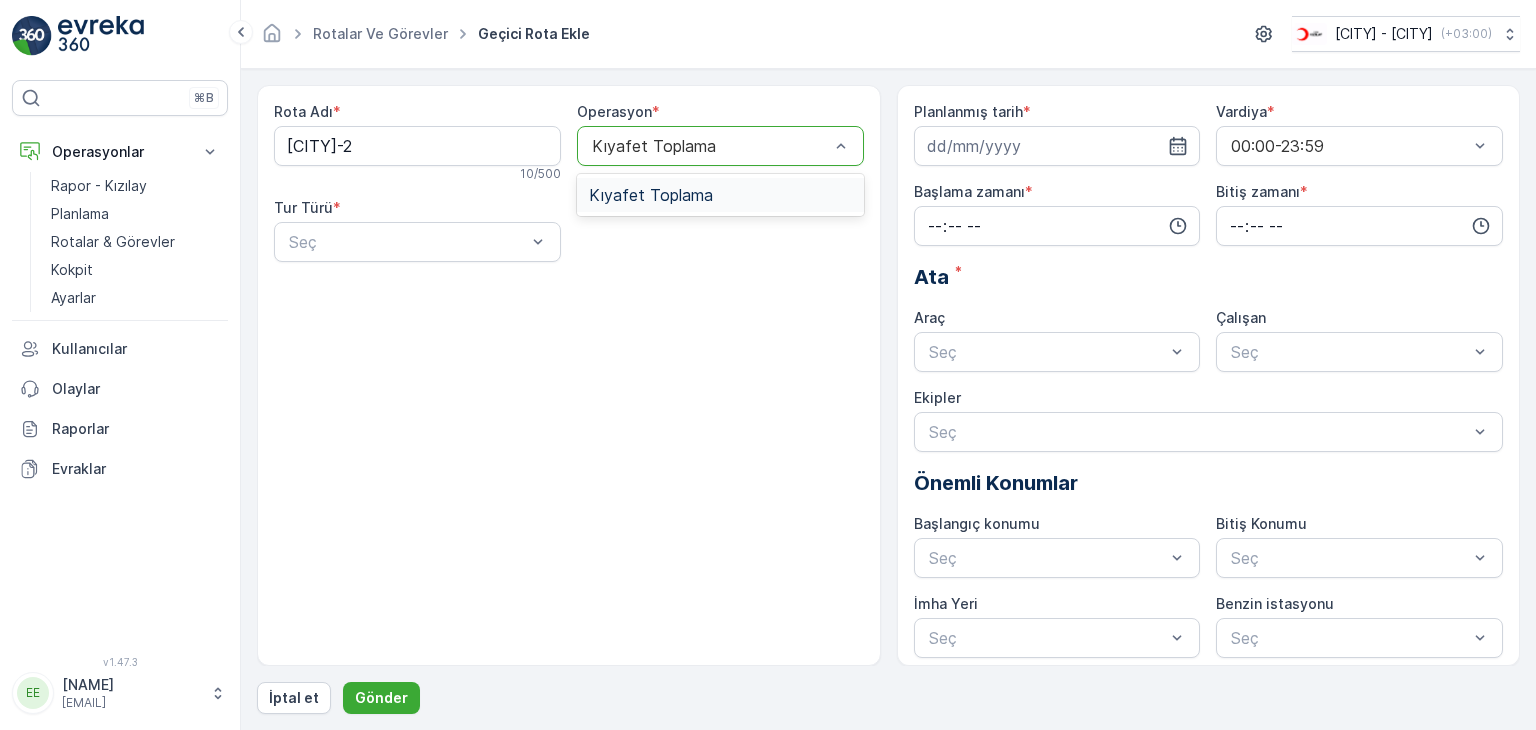 drag, startPoint x: 724, startPoint y: 183, endPoint x: 578, endPoint y: 217, distance: 149.90663 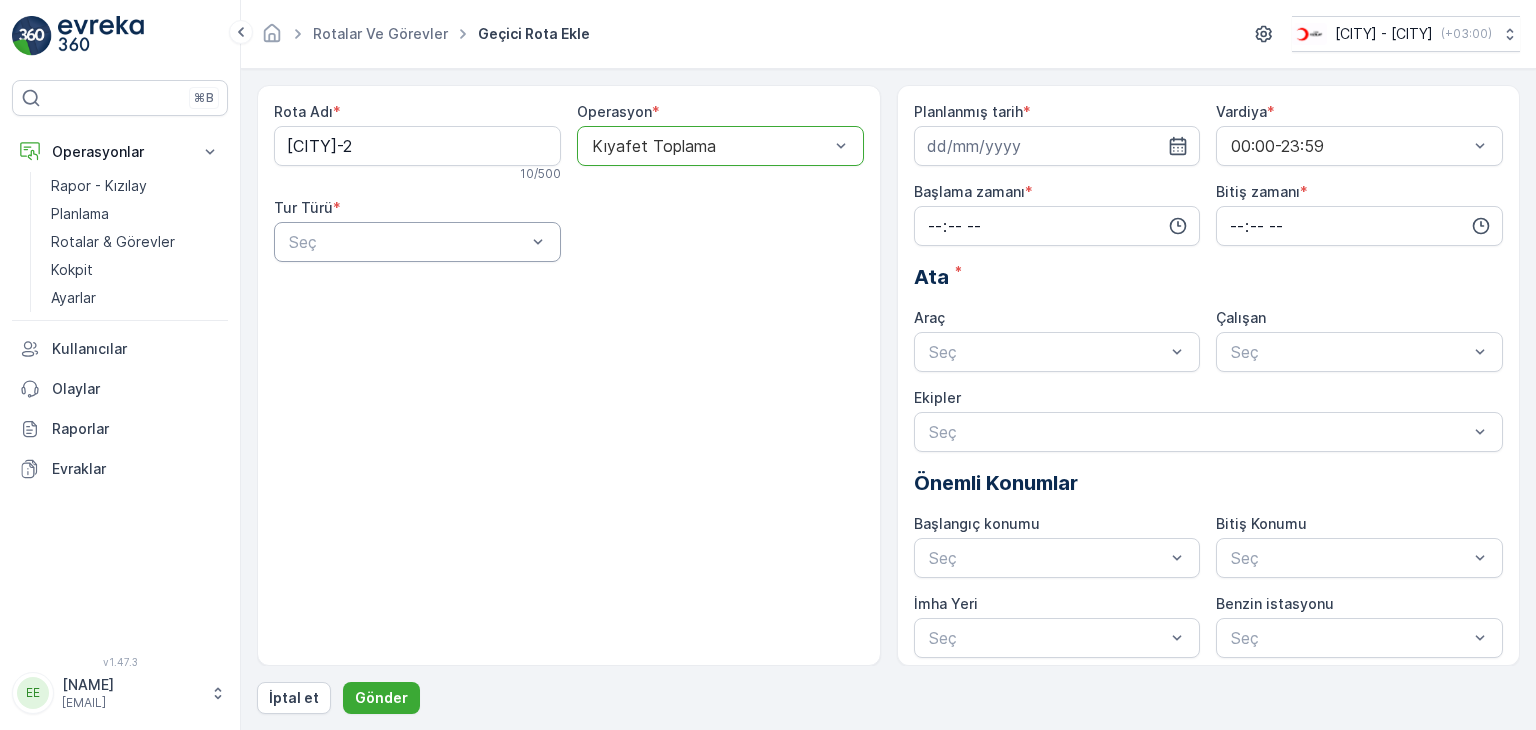 drag, startPoint x: 399, startPoint y: 234, endPoint x: 393, endPoint y: 254, distance: 20.880613 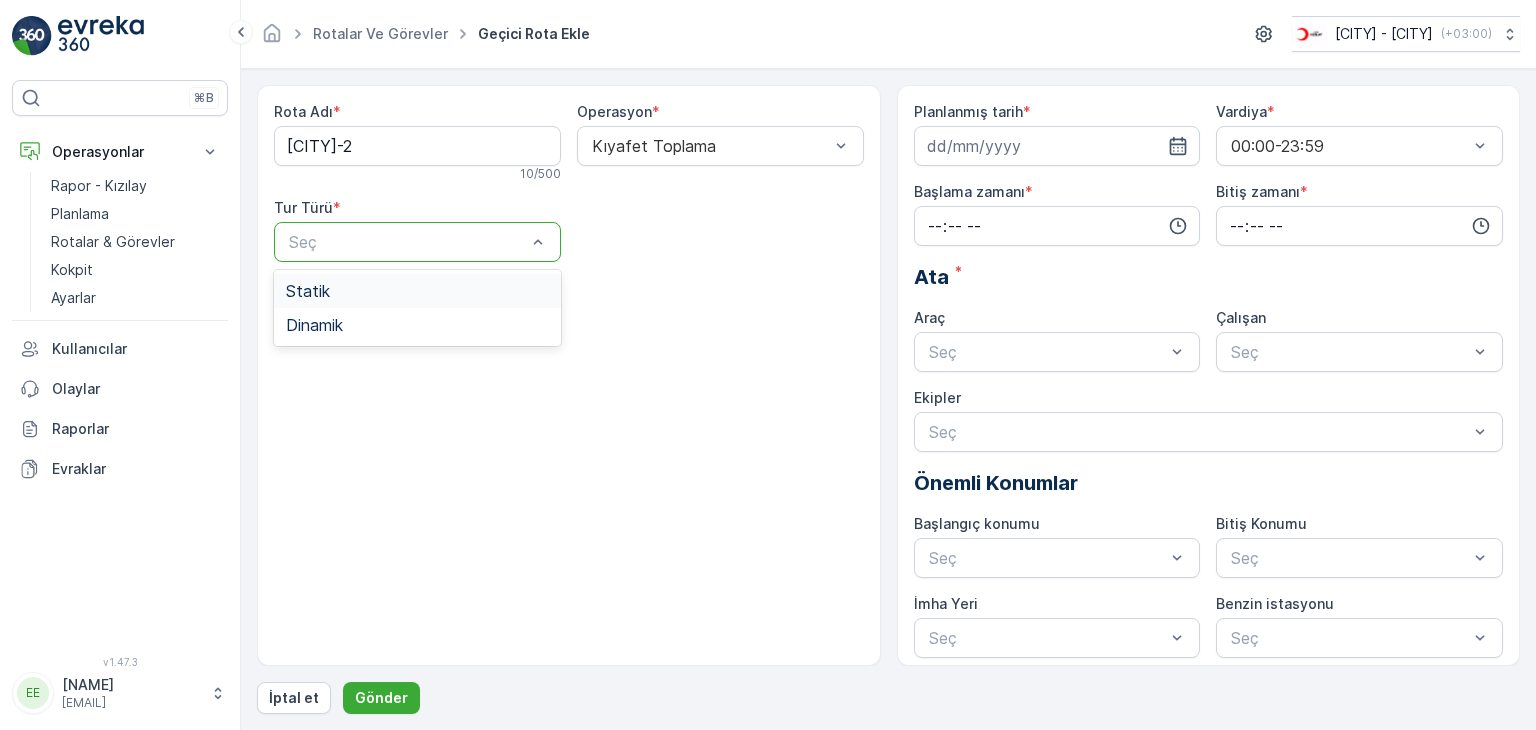 click on "Statik" at bounding box center (417, 291) 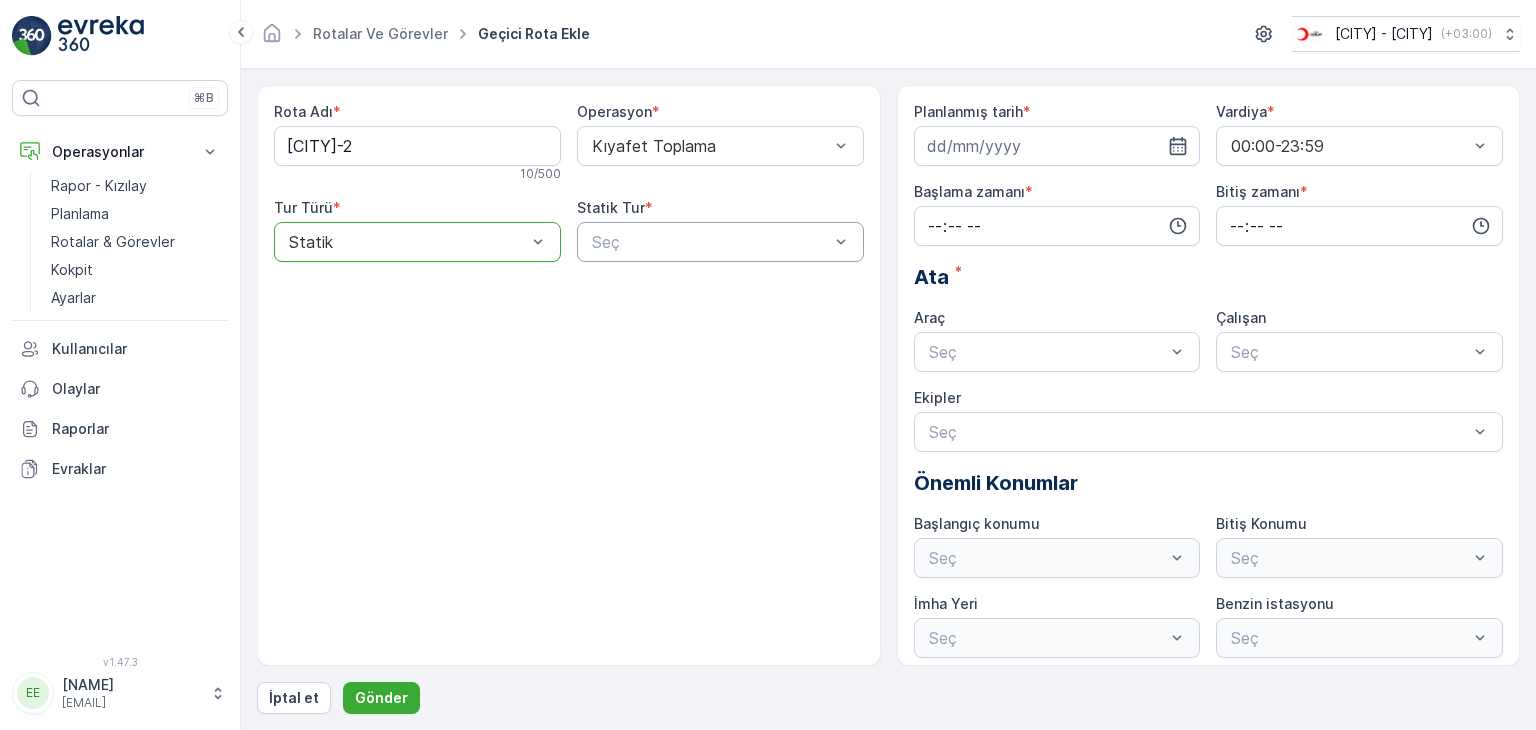 click on "Seç" at bounding box center (720, 242) 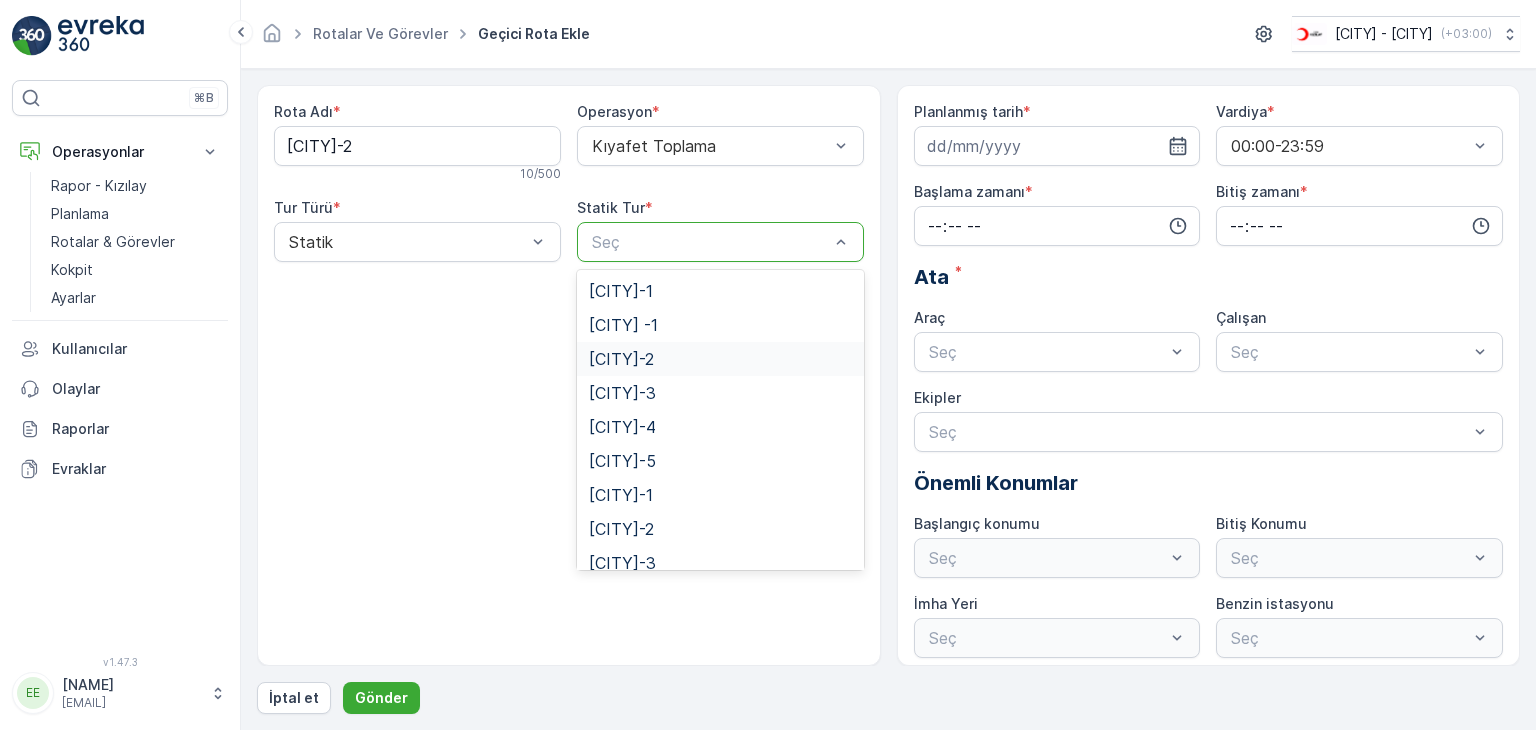 click on "[CITY]-2" at bounding box center (621, 359) 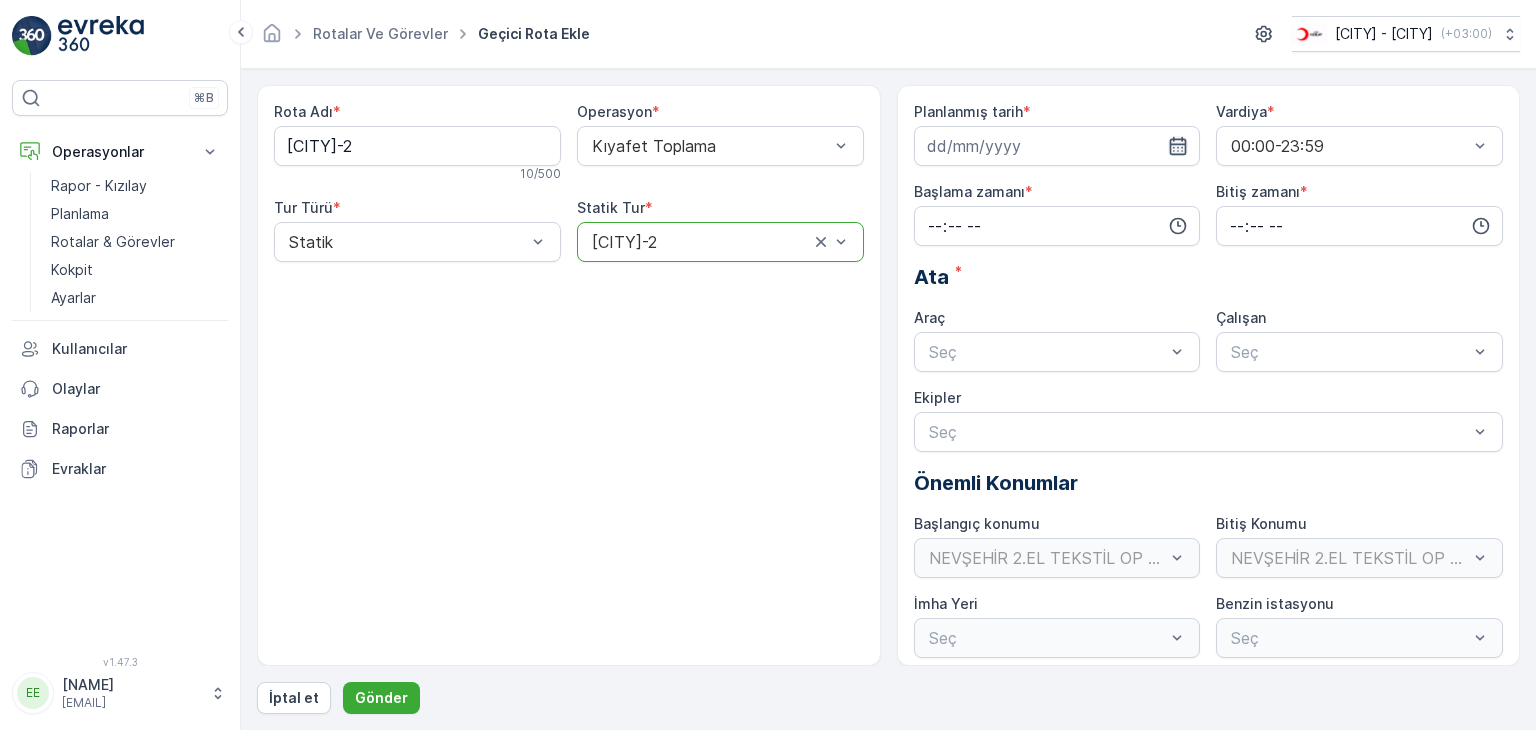 click 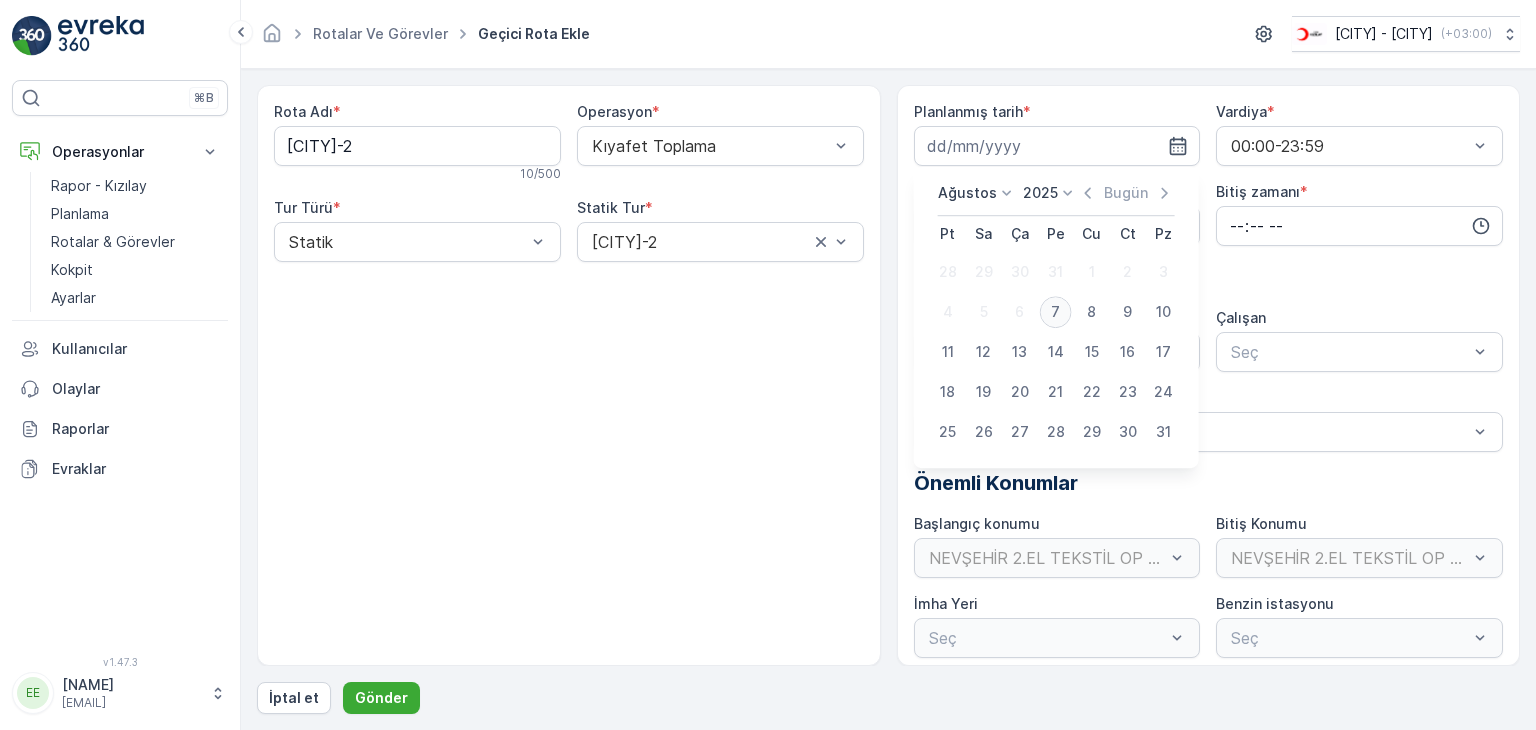 click on "7" at bounding box center (1056, 312) 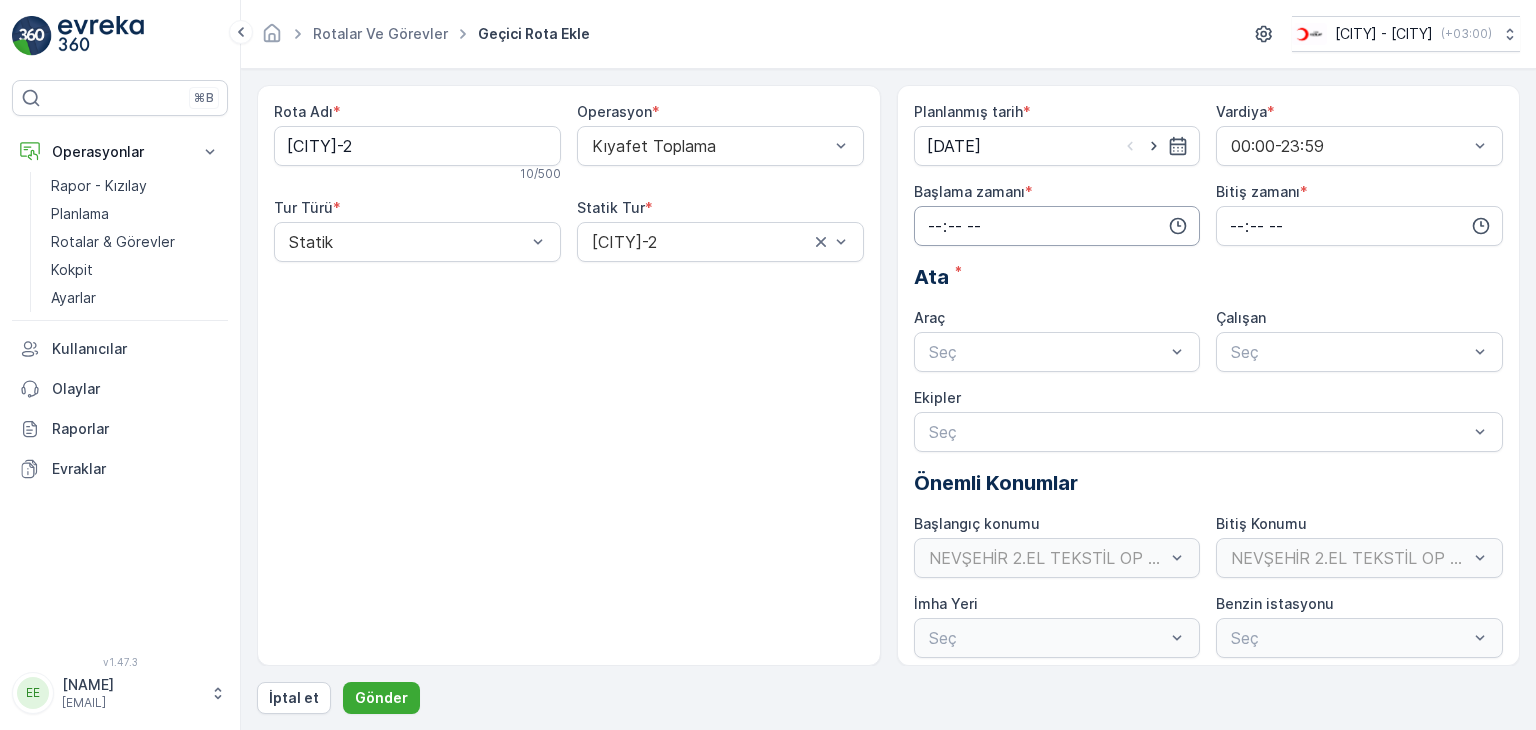 click at bounding box center [1057, 226] 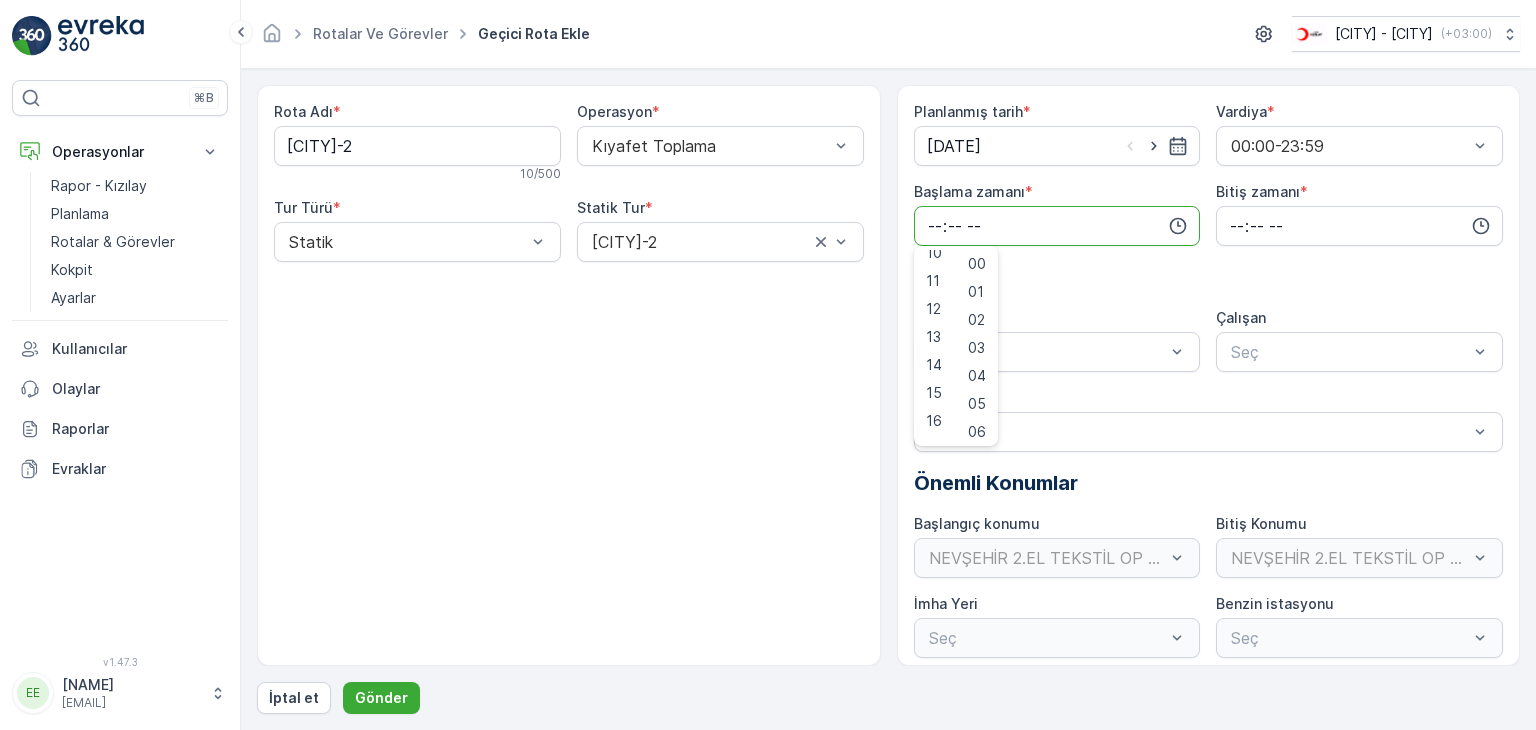 scroll, scrollTop: 300, scrollLeft: 0, axis: vertical 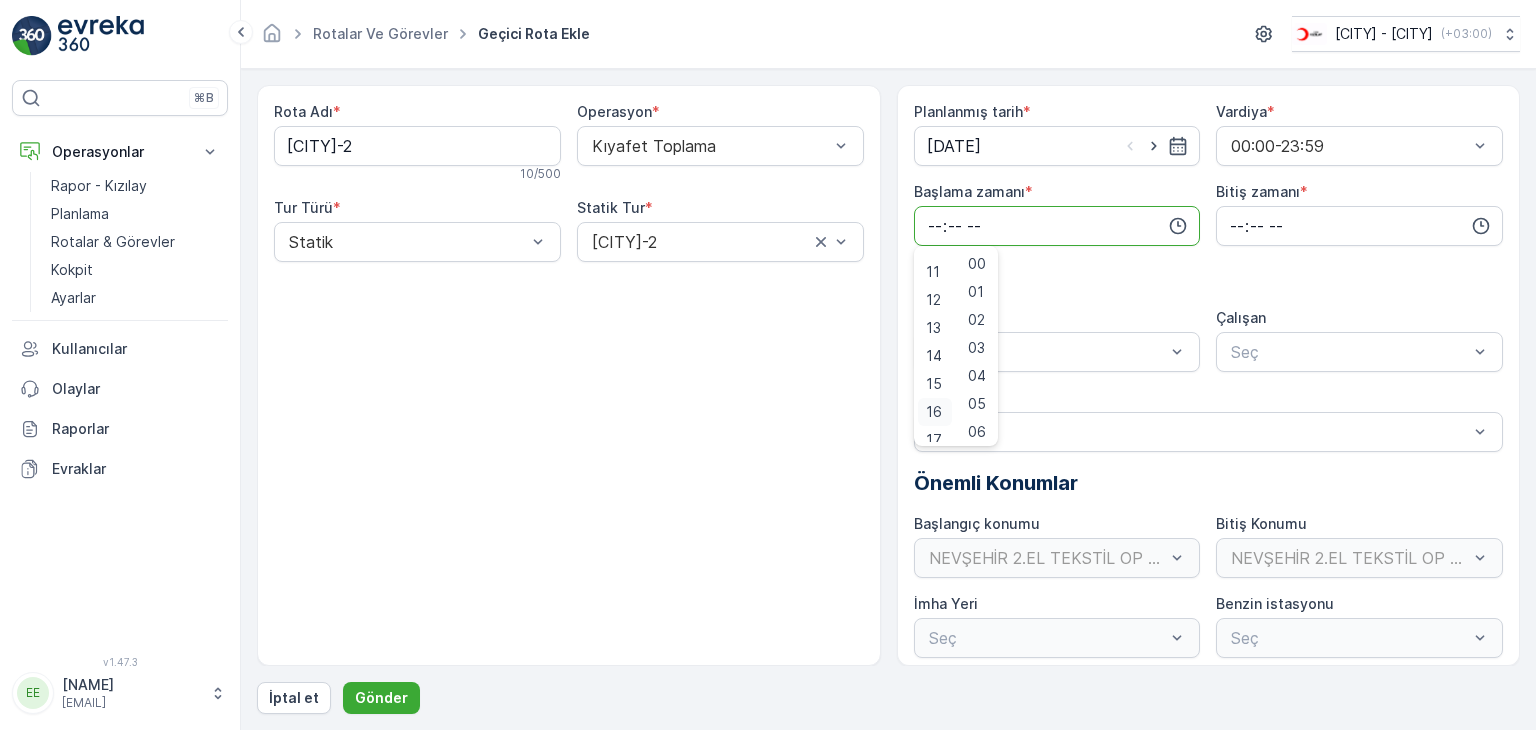 click on "16" at bounding box center (934, 412) 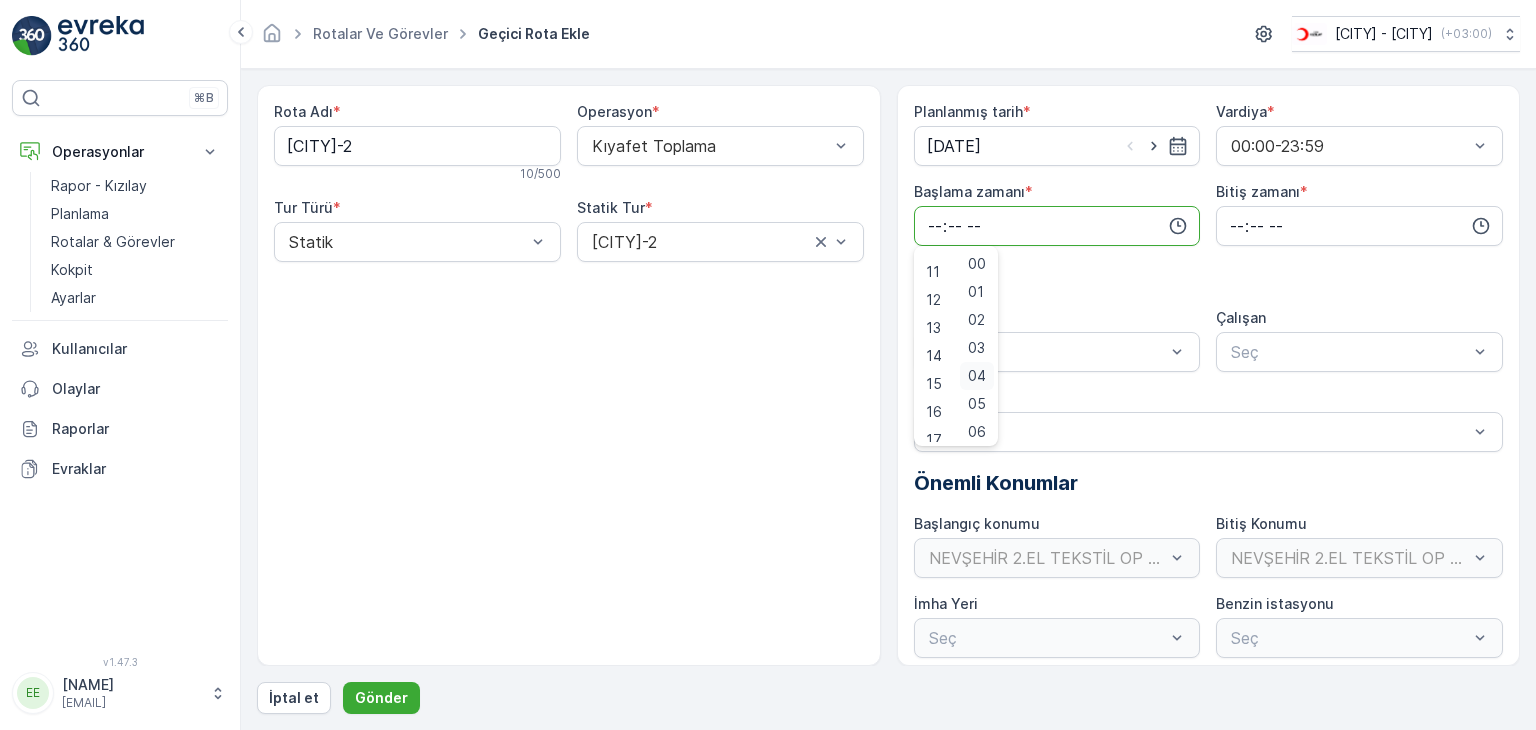 scroll, scrollTop: 200, scrollLeft: 0, axis: vertical 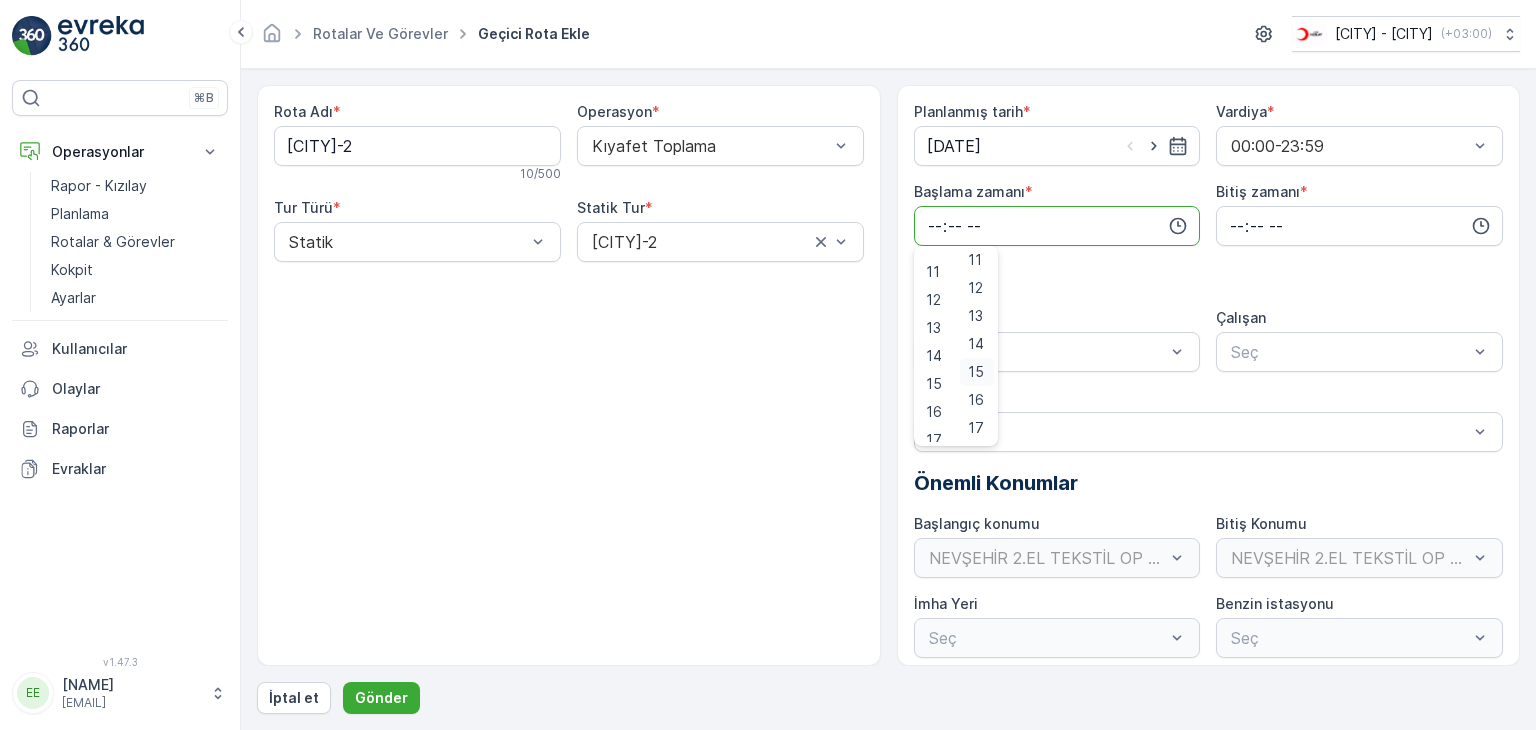 click on "15" at bounding box center [977, 372] 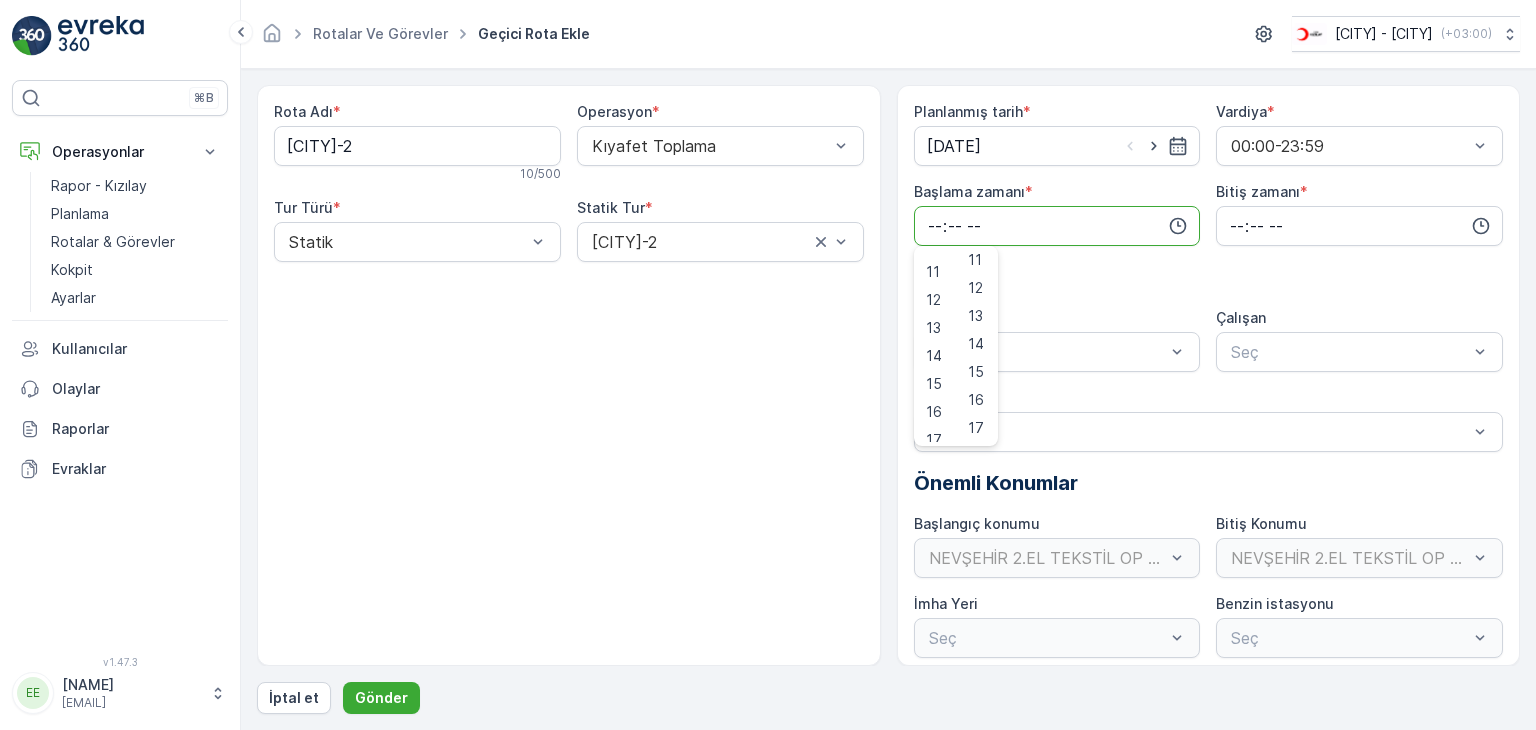 type on "16:15" 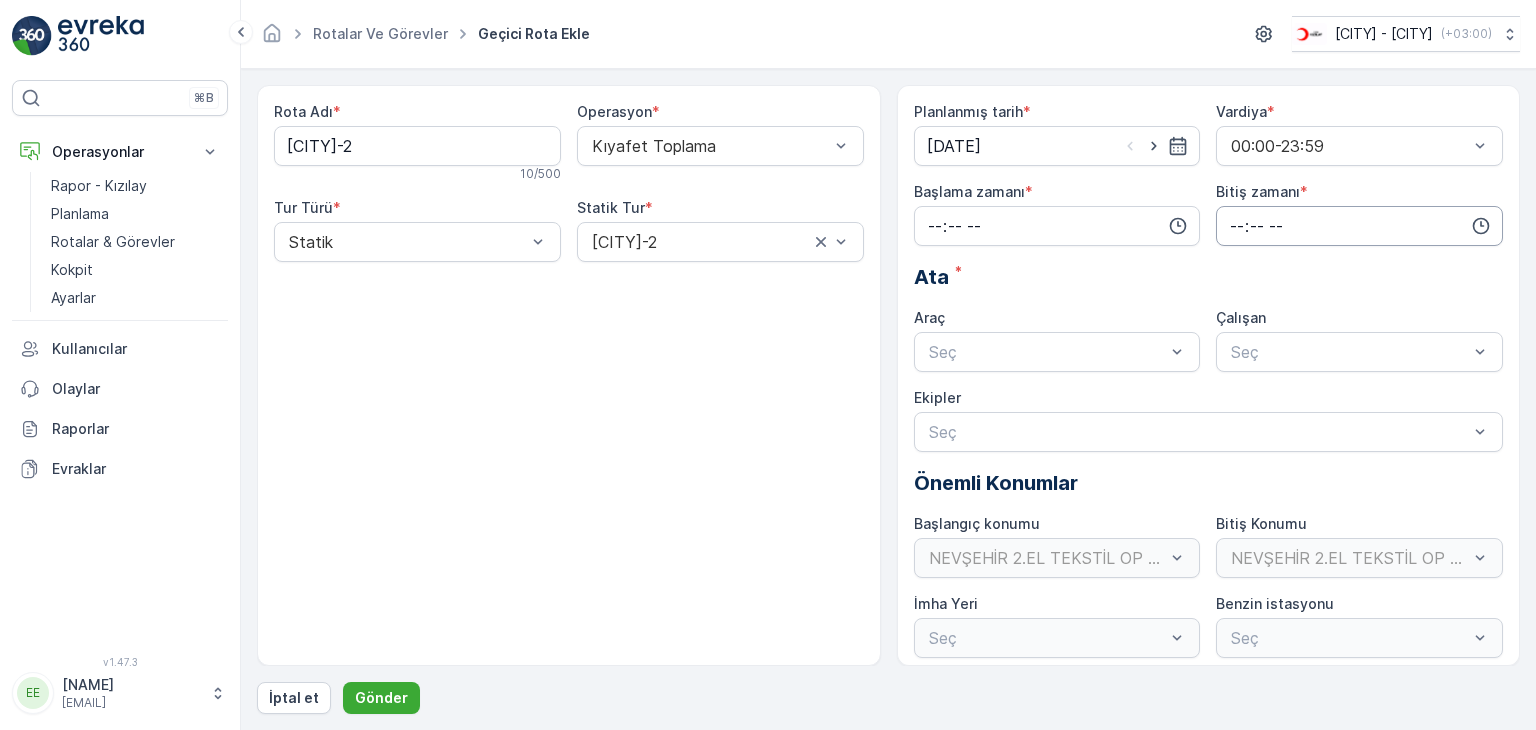 click at bounding box center (1359, 226) 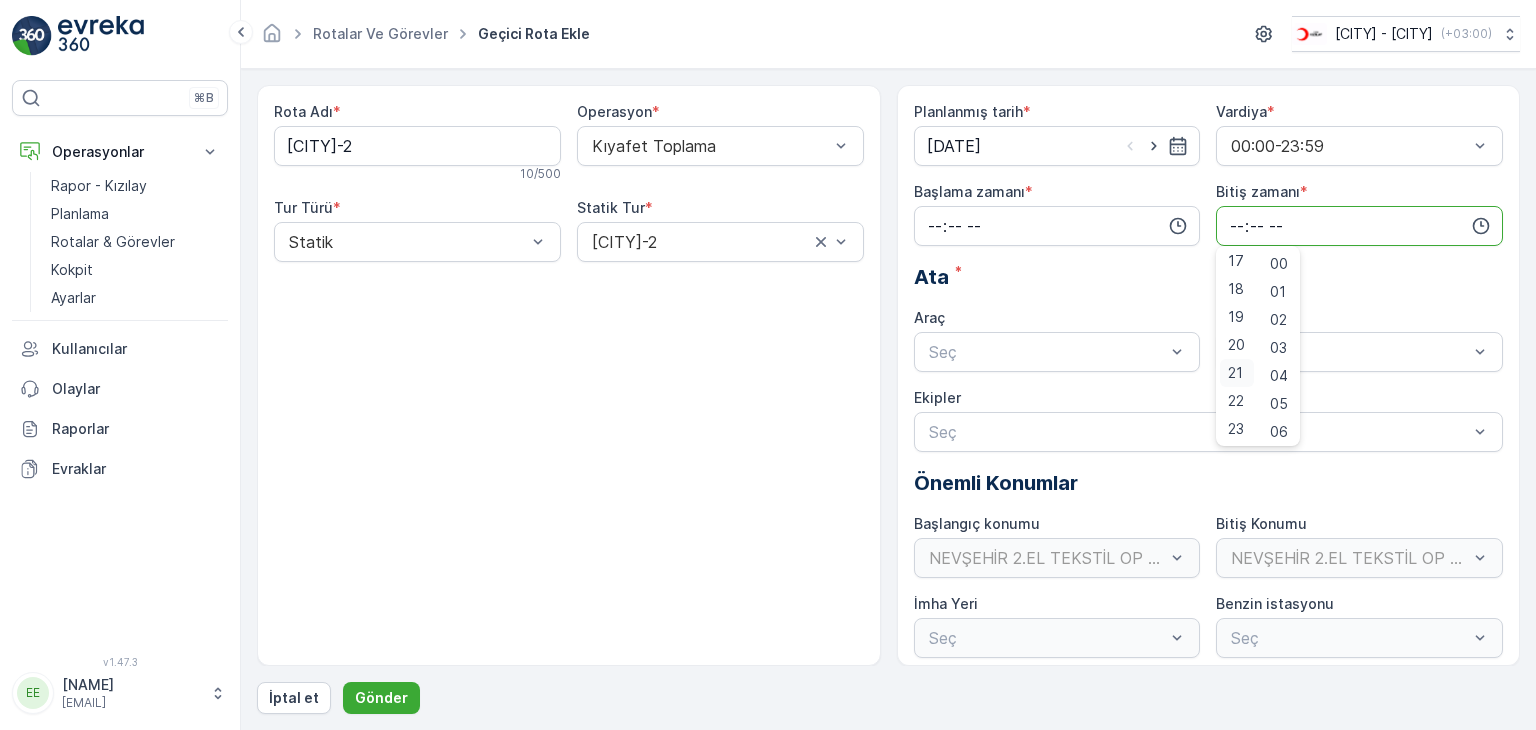 scroll, scrollTop: 480, scrollLeft: 0, axis: vertical 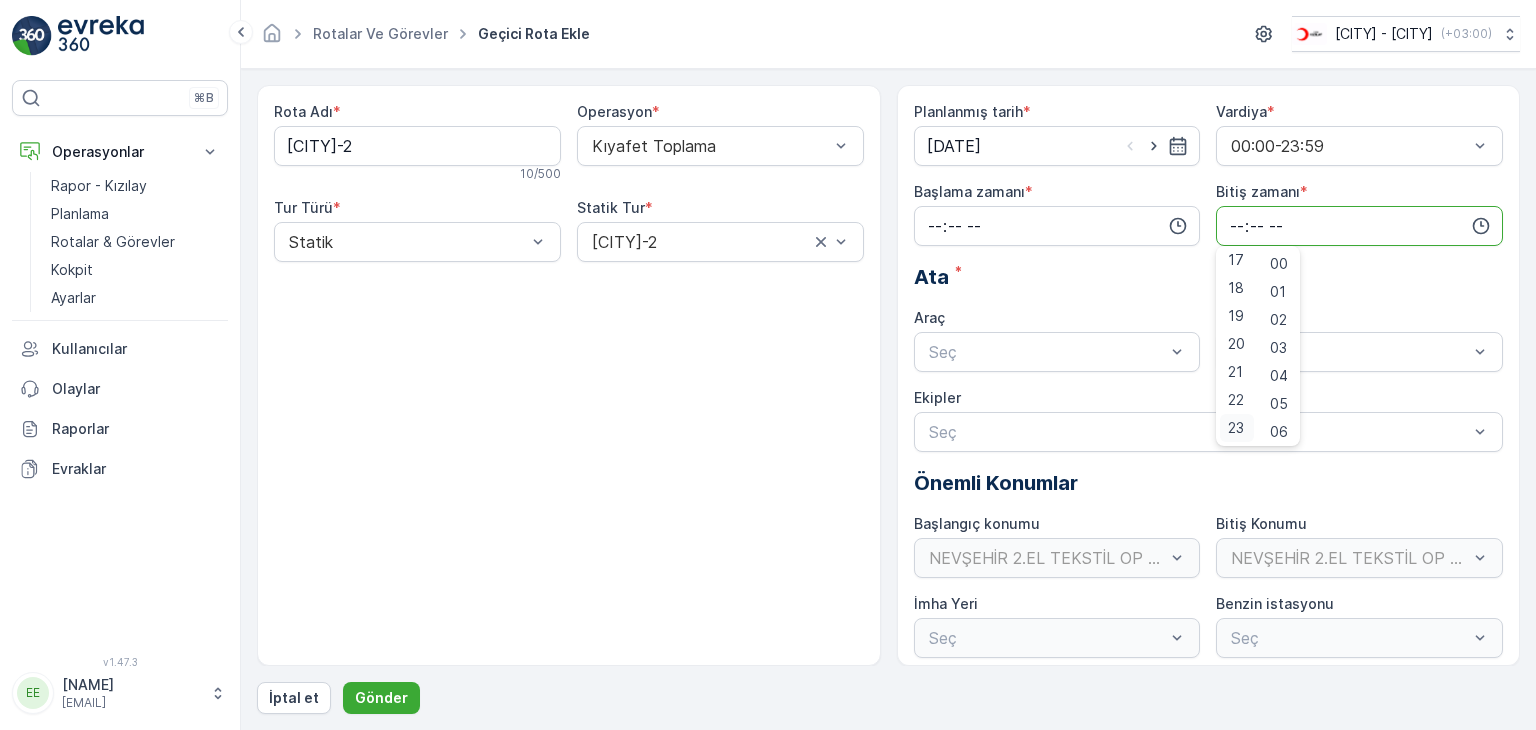 click on "23" at bounding box center [1236, 428] 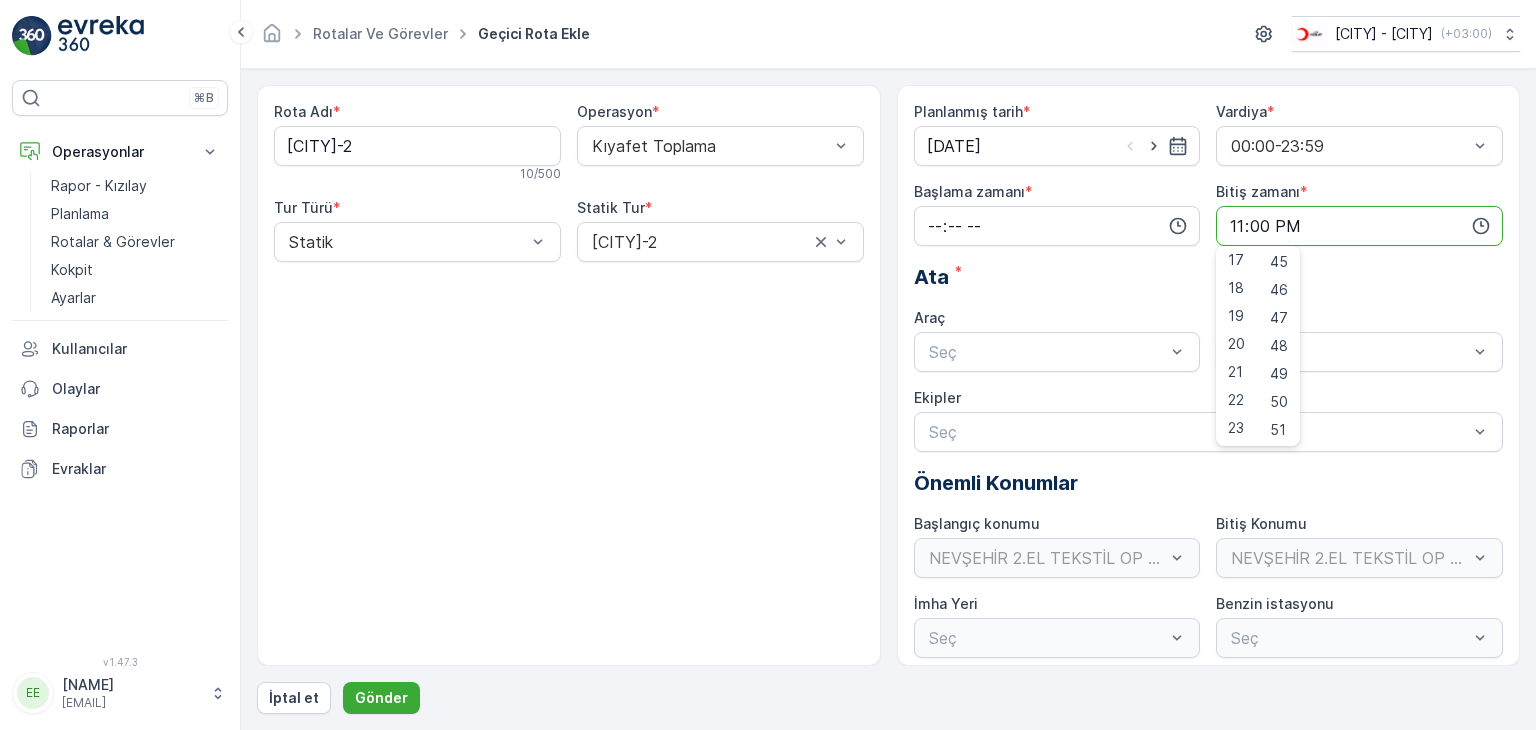 scroll, scrollTop: 1488, scrollLeft: 0, axis: vertical 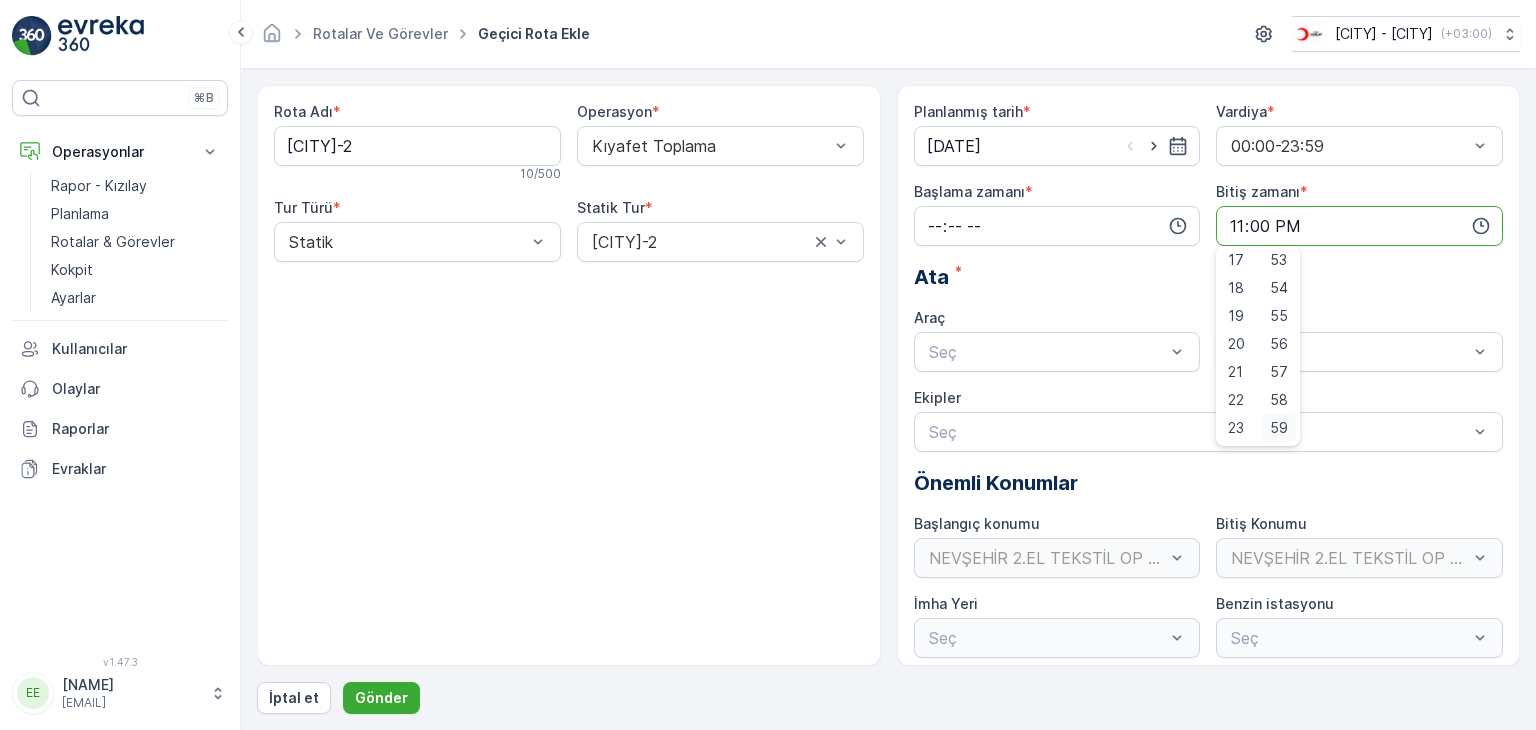 click on "59" at bounding box center [1279, 428] 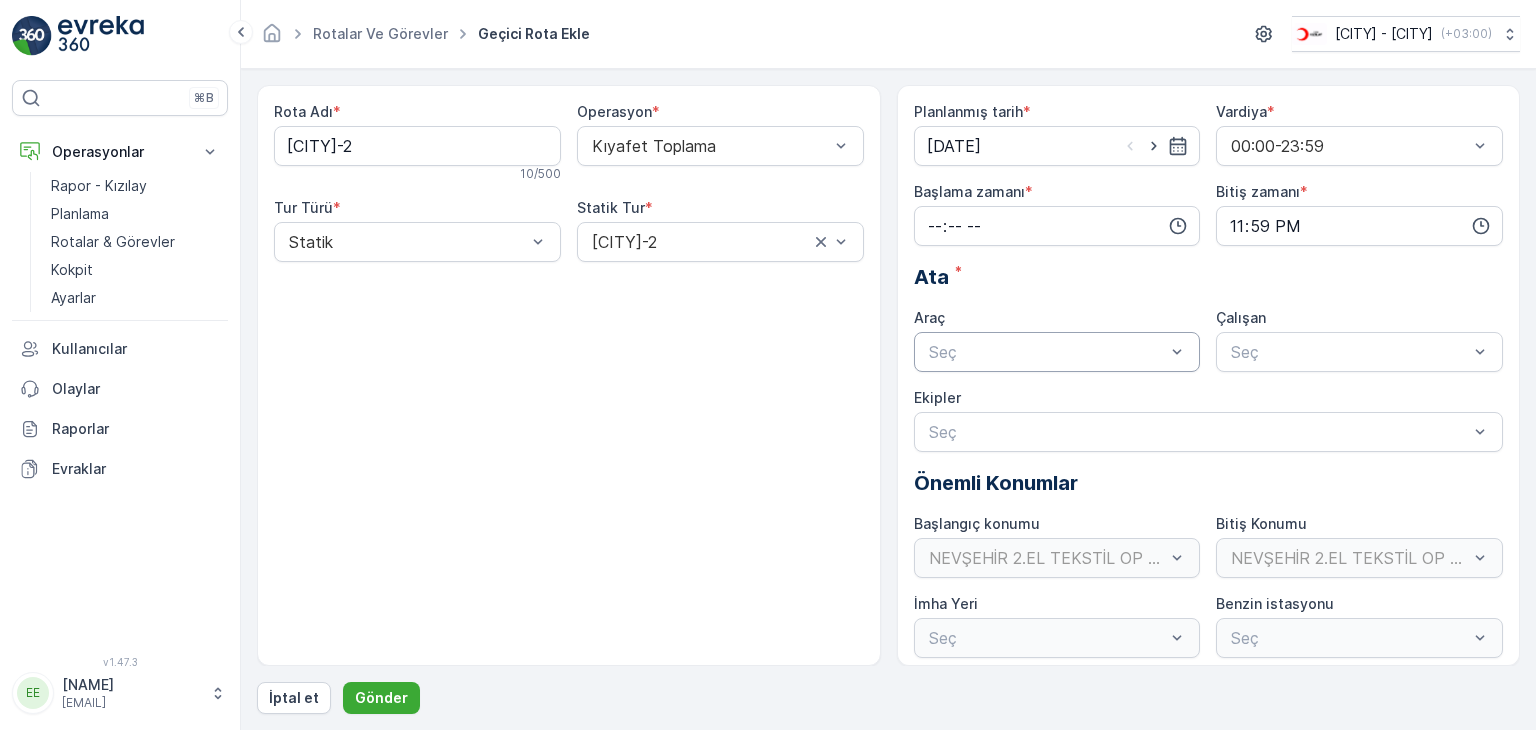 click at bounding box center (1047, 352) 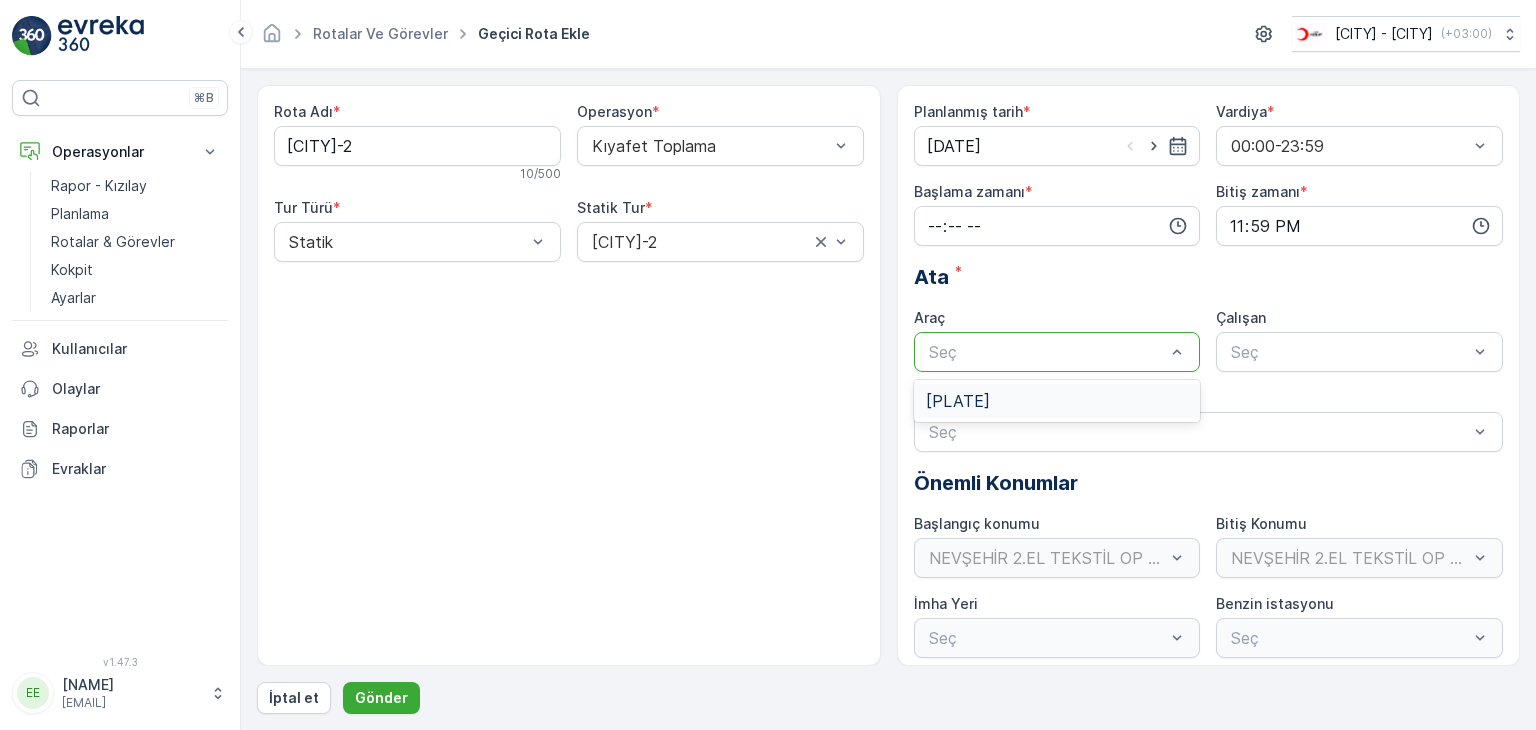 click on "[PLATE]" at bounding box center (958, 401) 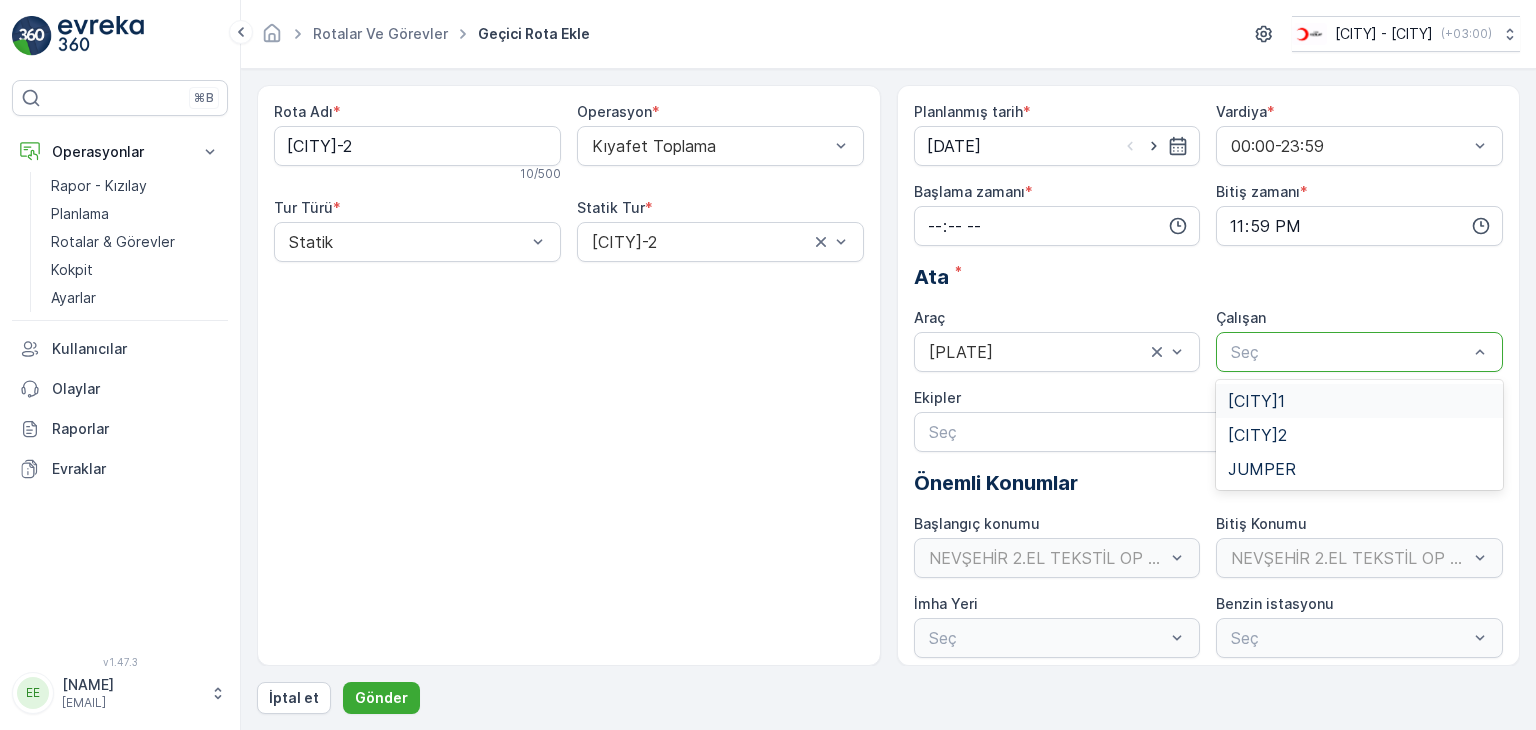 click at bounding box center [1349, 352] 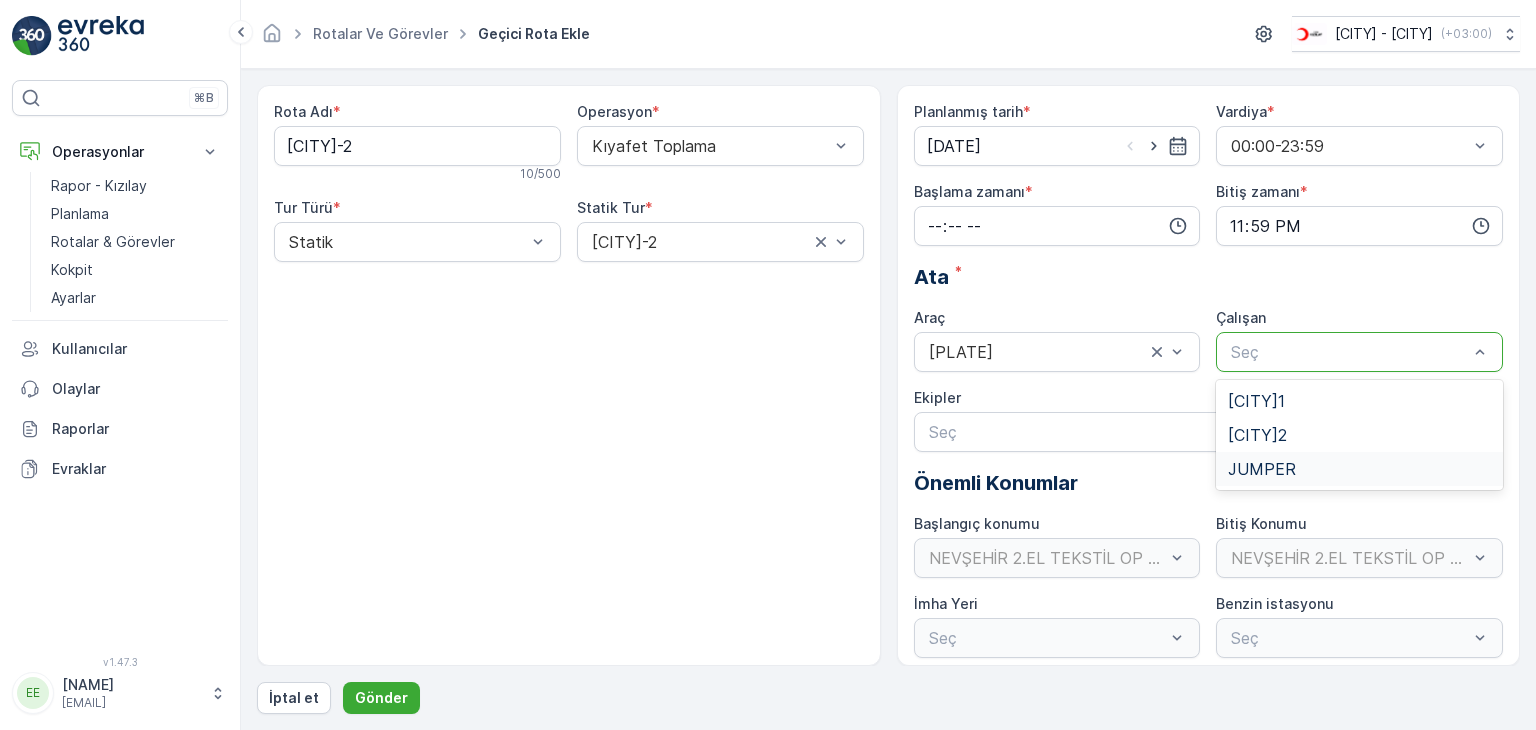 click on "JUMPER" at bounding box center [1262, 469] 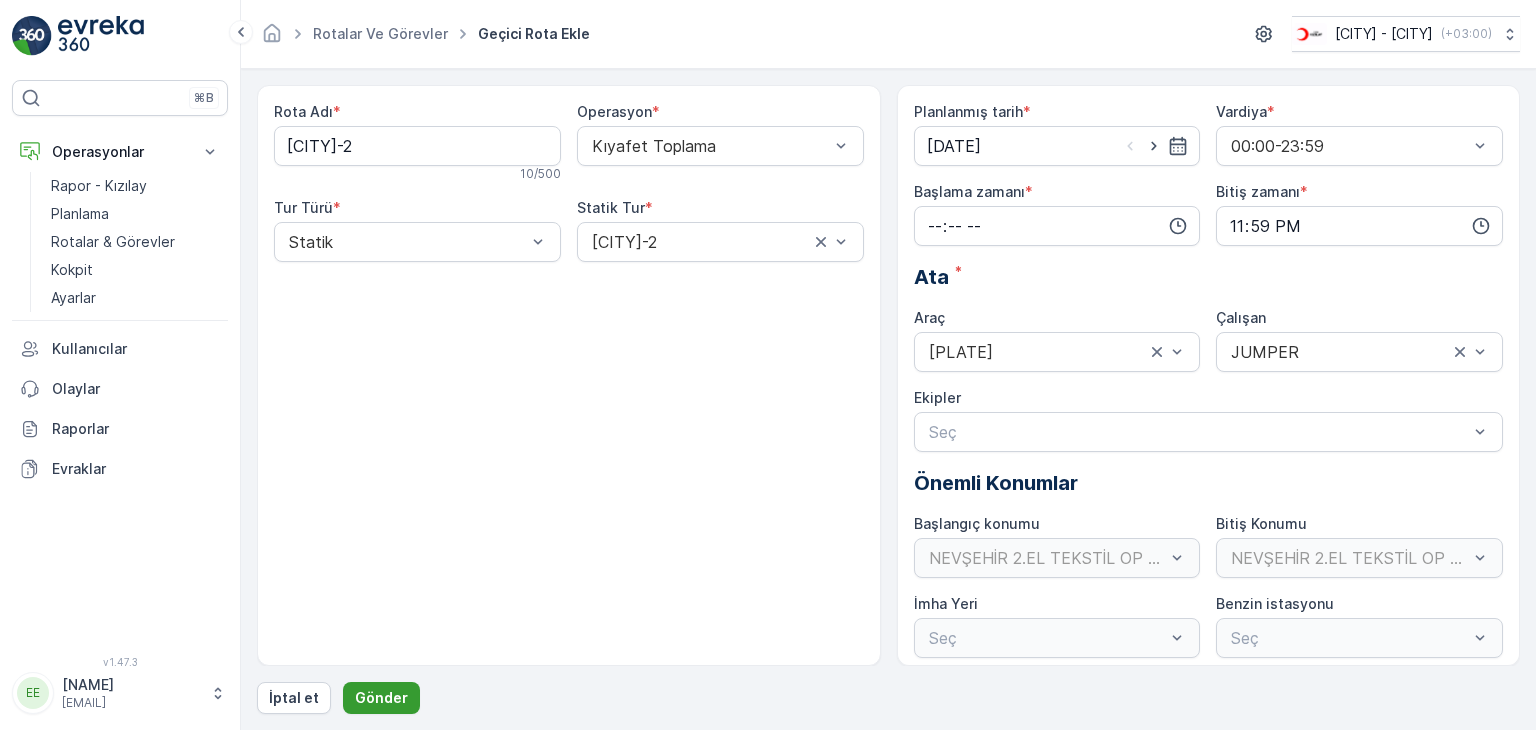 click on "Gönder" at bounding box center (381, 698) 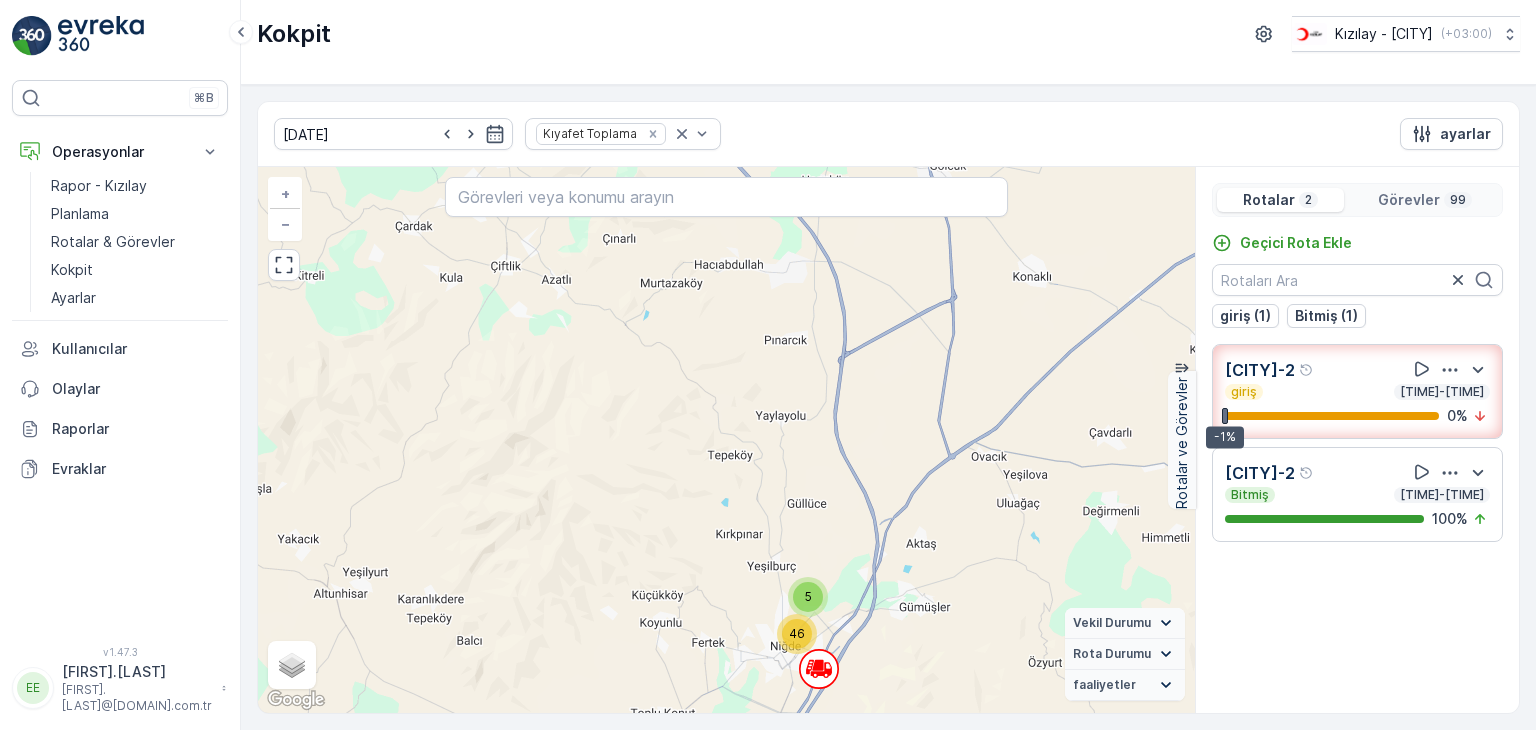 scroll, scrollTop: 0, scrollLeft: 0, axis: both 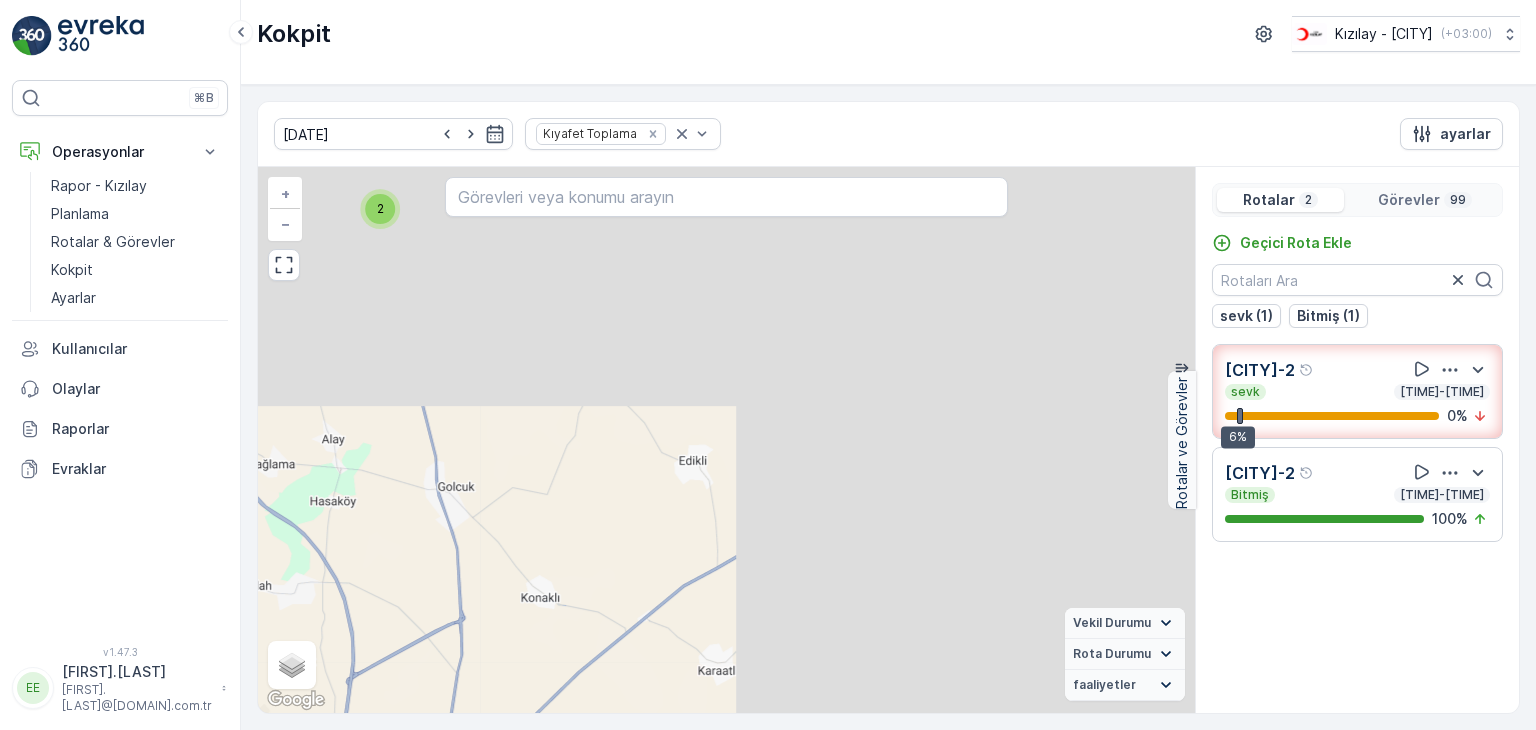 drag, startPoint x: 685, startPoint y: 455, endPoint x: 321, endPoint y: 690, distance: 433.26782 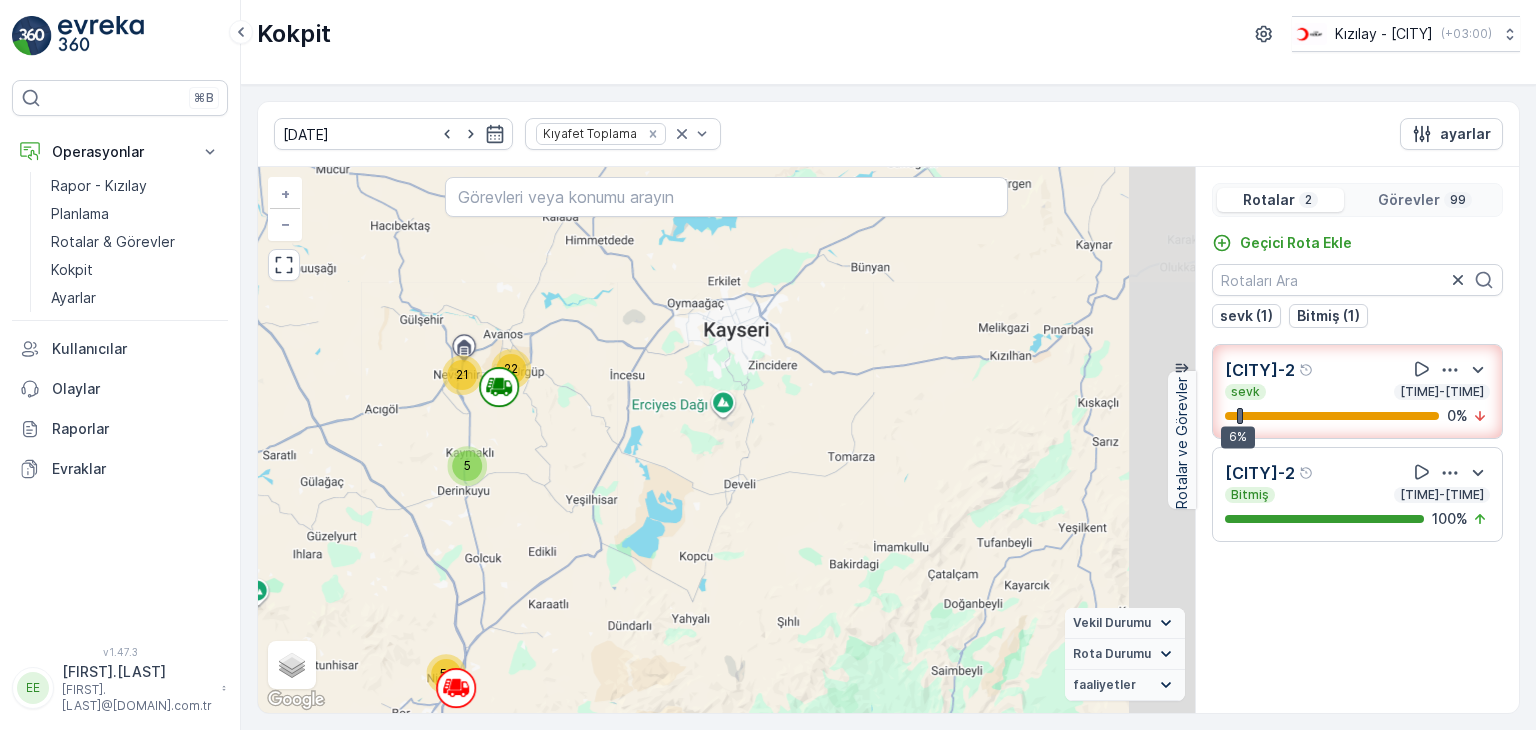 drag, startPoint x: 571, startPoint y: 484, endPoint x: 470, endPoint y: 631, distance: 178.35358 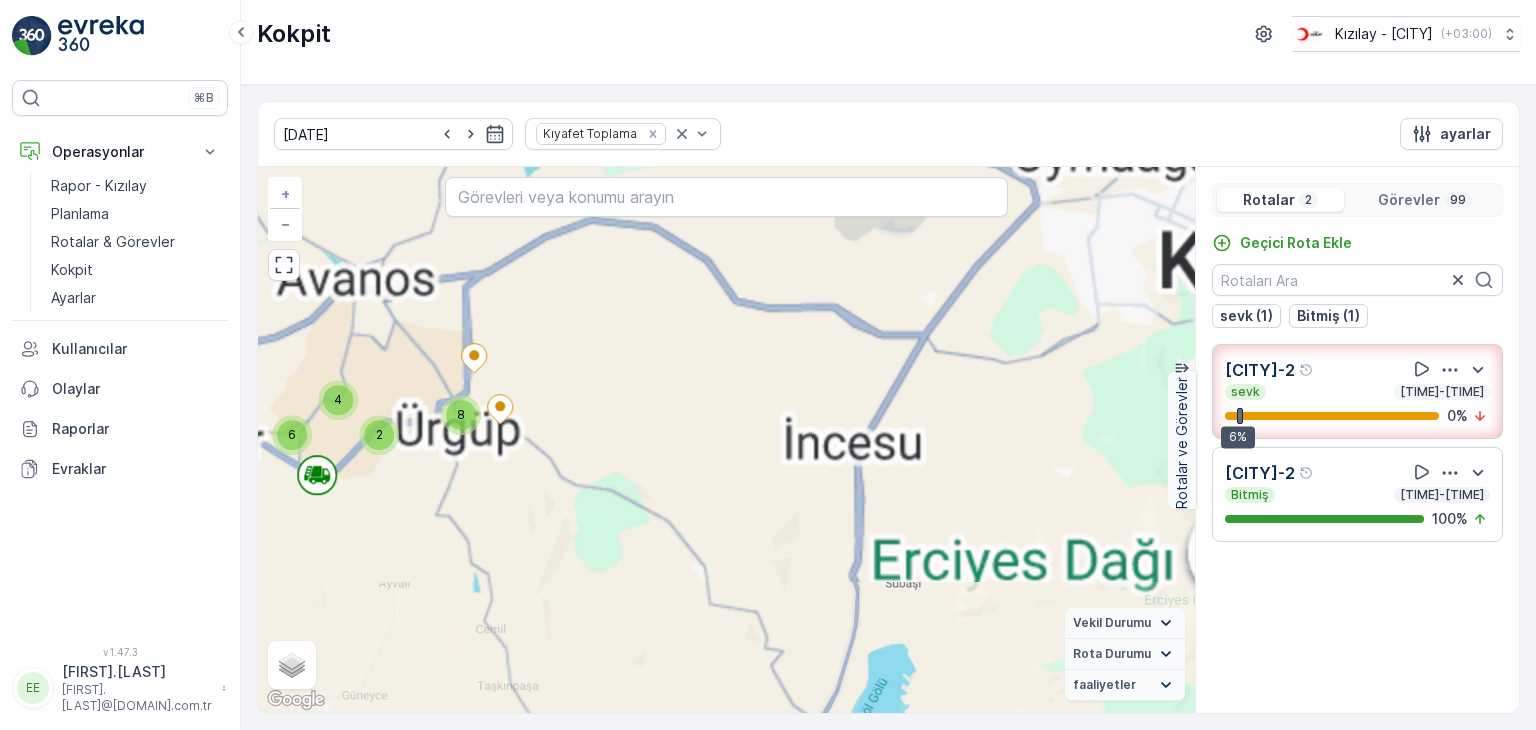 drag, startPoint x: 388, startPoint y: 548, endPoint x: 405, endPoint y: 593, distance: 48.104053 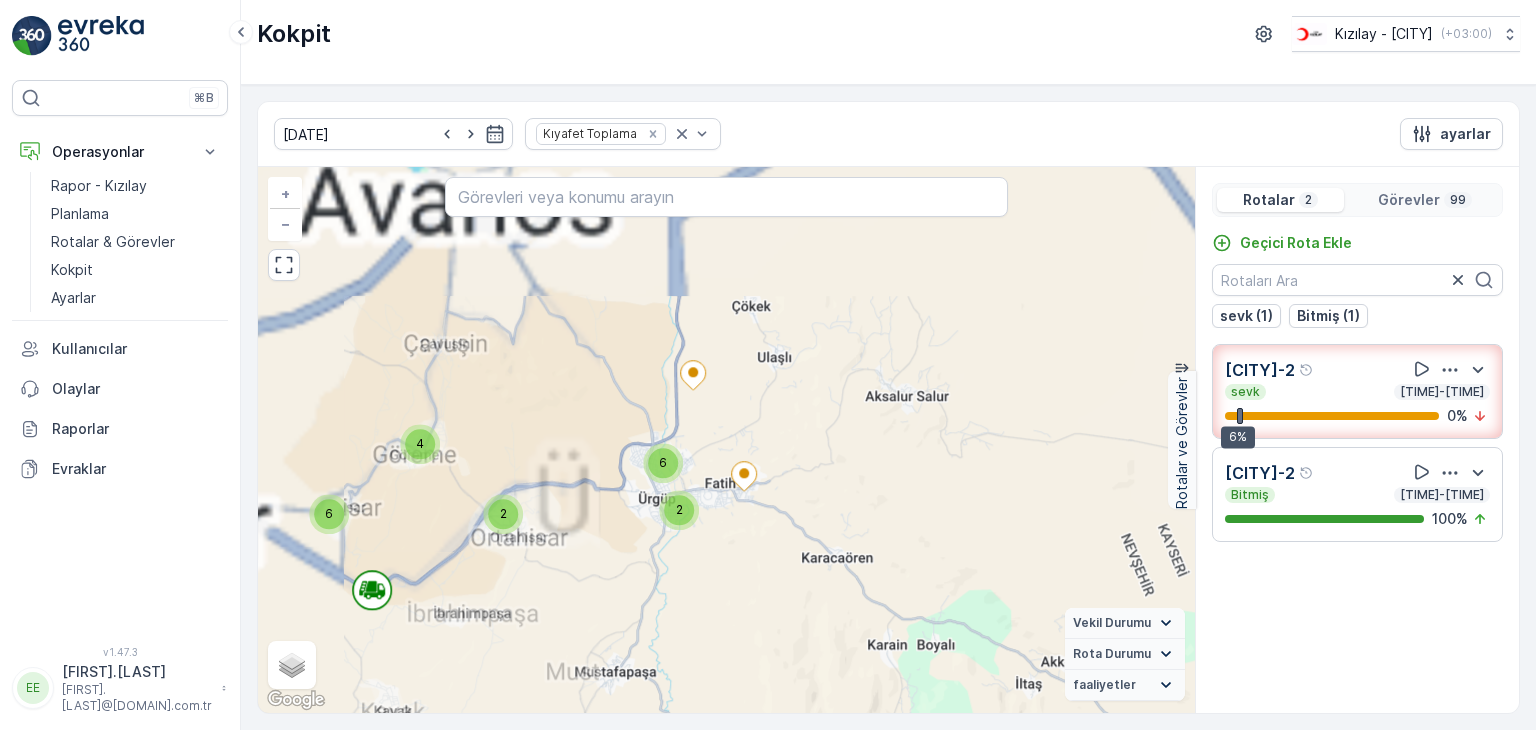 drag, startPoint x: 365, startPoint y: 527, endPoint x: 420, endPoint y: 645, distance: 130.18832 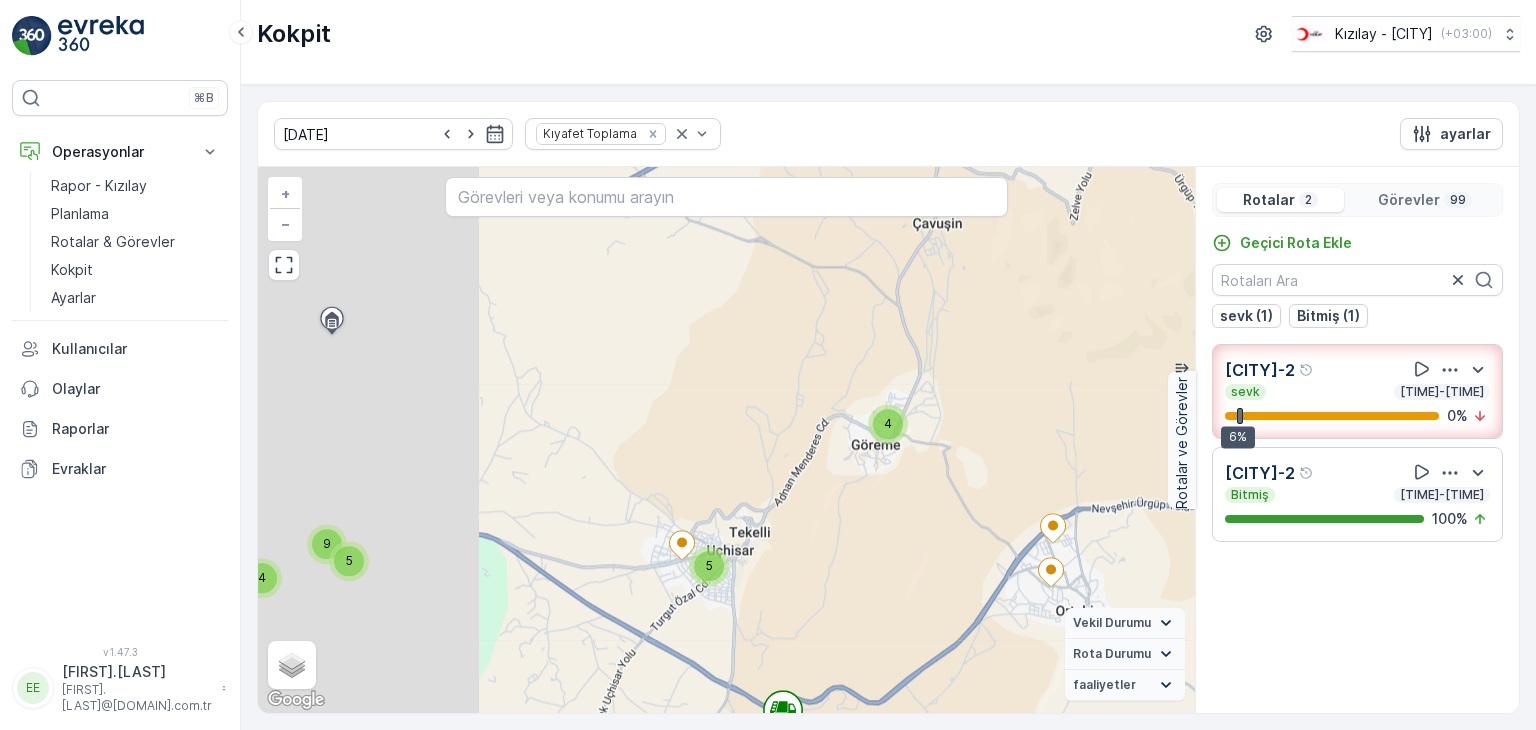 drag, startPoint x: 286, startPoint y: 537, endPoint x: 626, endPoint y: 662, distance: 362.2499 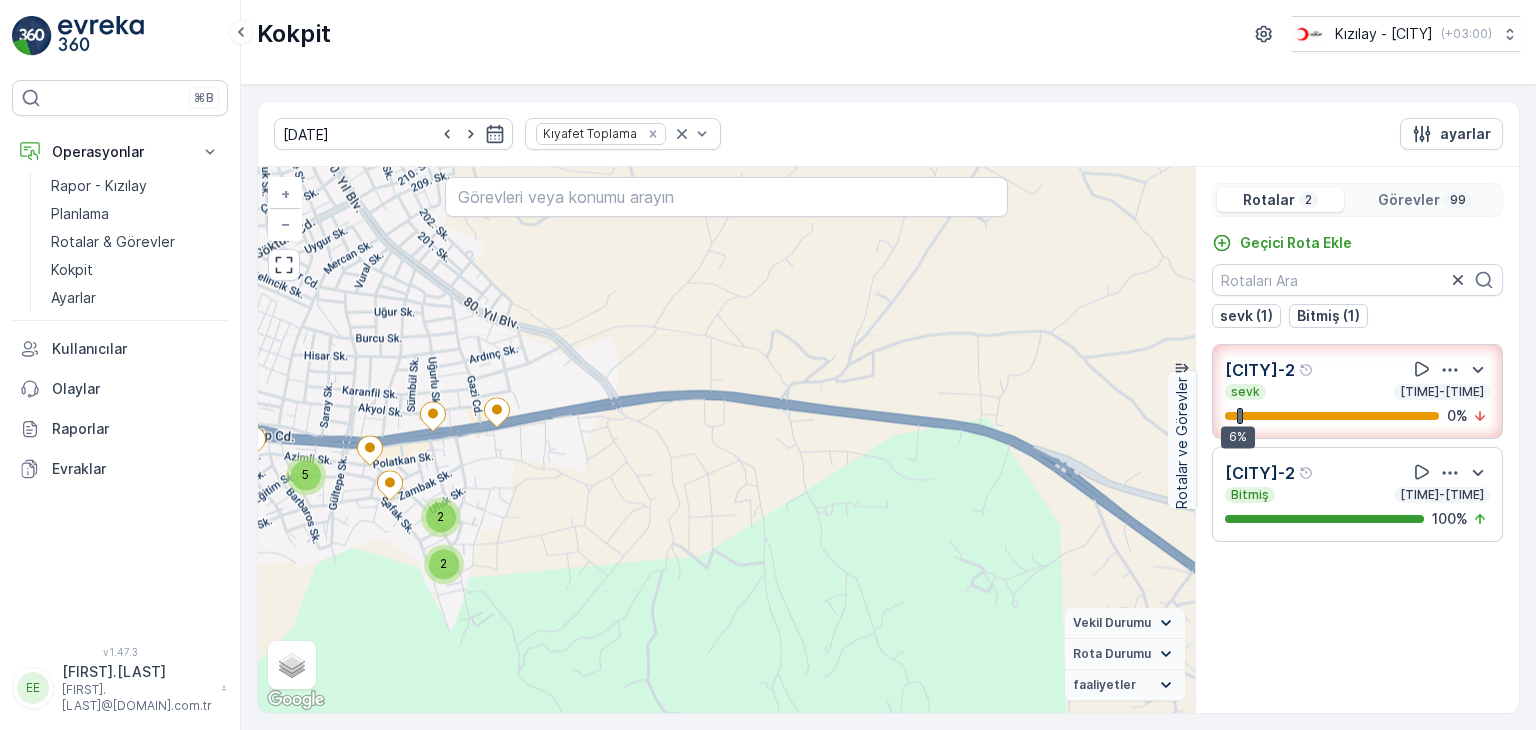 drag, startPoint x: 396, startPoint y: 609, endPoint x: 529, endPoint y: 712, distance: 168.2201 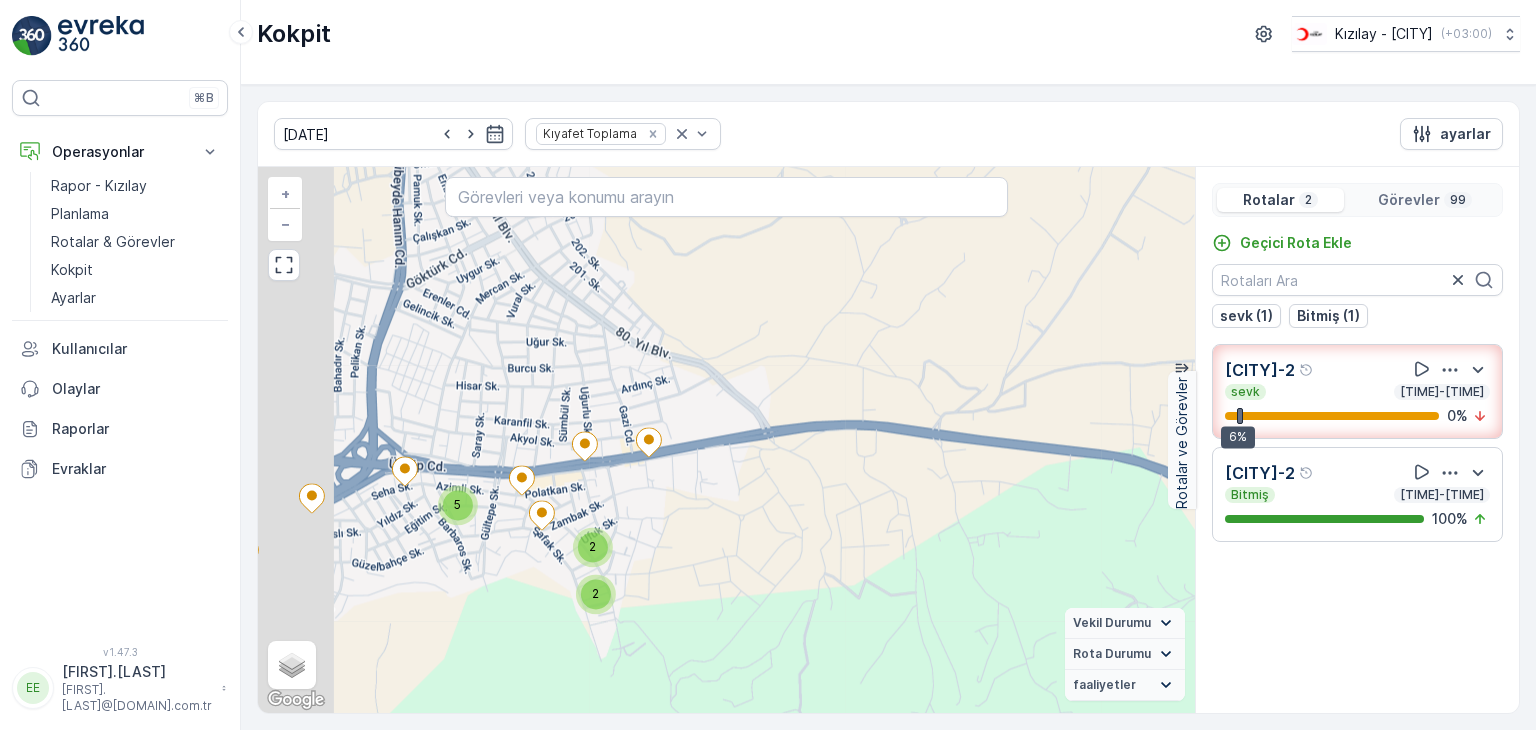 drag, startPoint x: 412, startPoint y: 653, endPoint x: 570, endPoint y: 684, distance: 161.01242 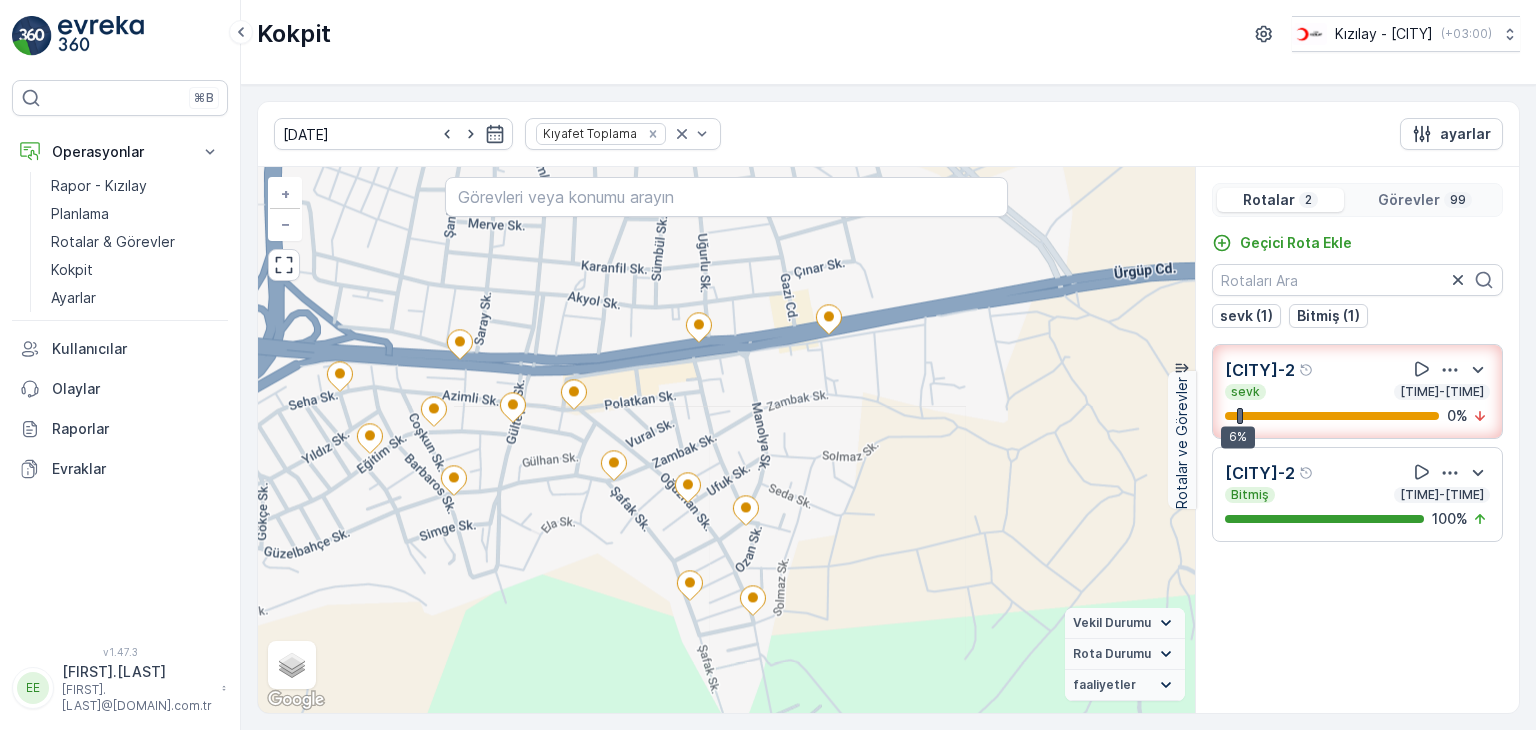 drag, startPoint x: 568, startPoint y: 663, endPoint x: 375, endPoint y: 698, distance: 196.1479 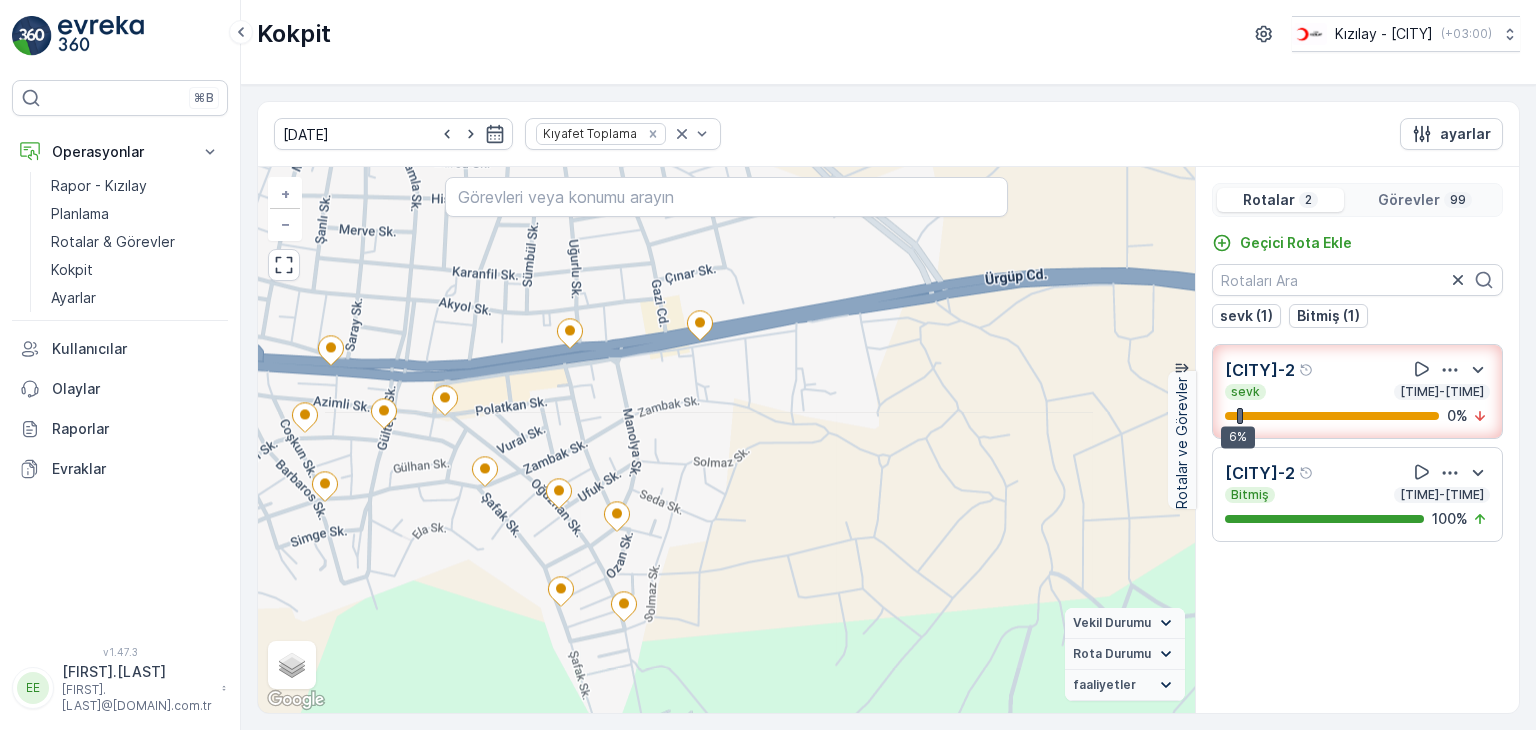 drag, startPoint x: 659, startPoint y: 697, endPoint x: 313, endPoint y: 687, distance: 346.14447 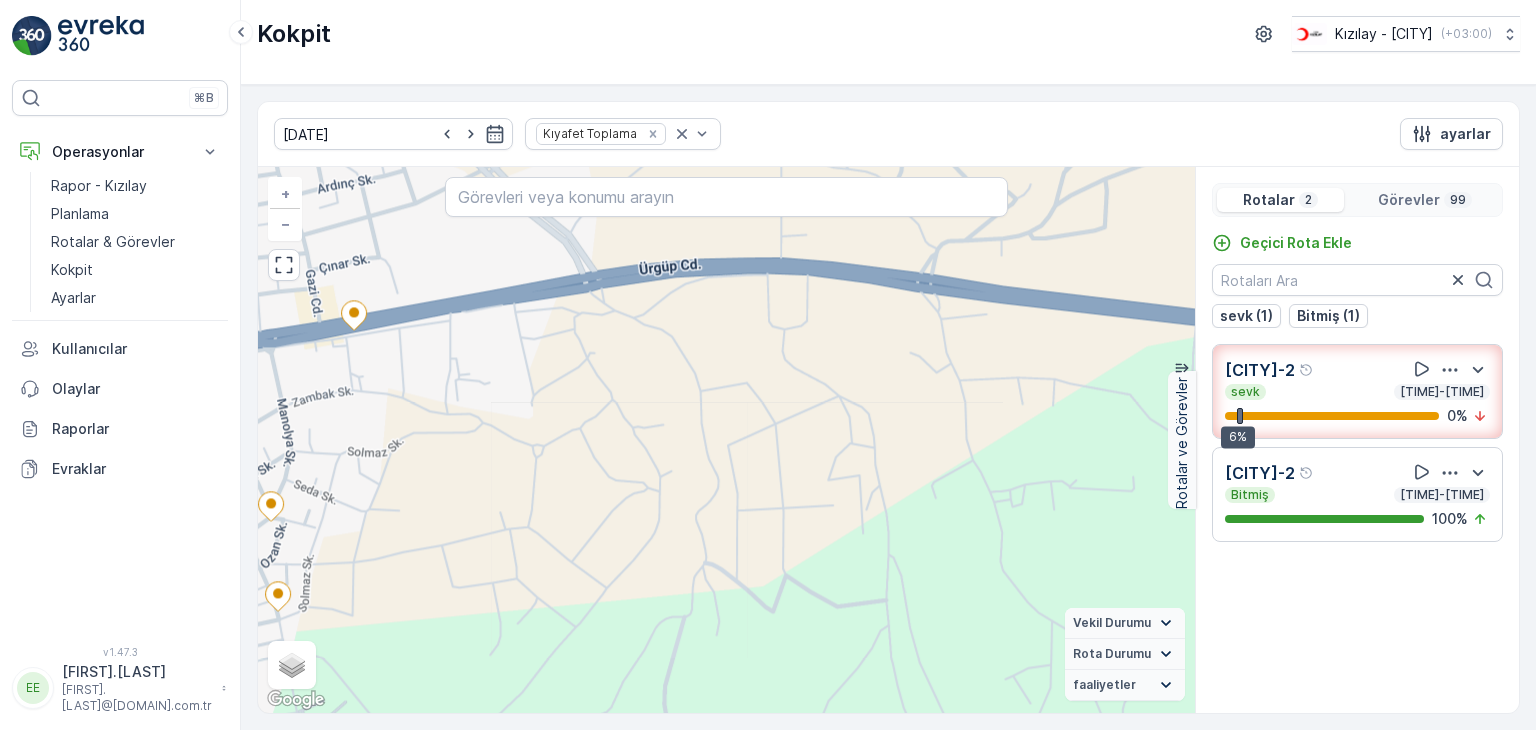 drag, startPoint x: 646, startPoint y: 641, endPoint x: 344, endPoint y: 628, distance: 302.27966 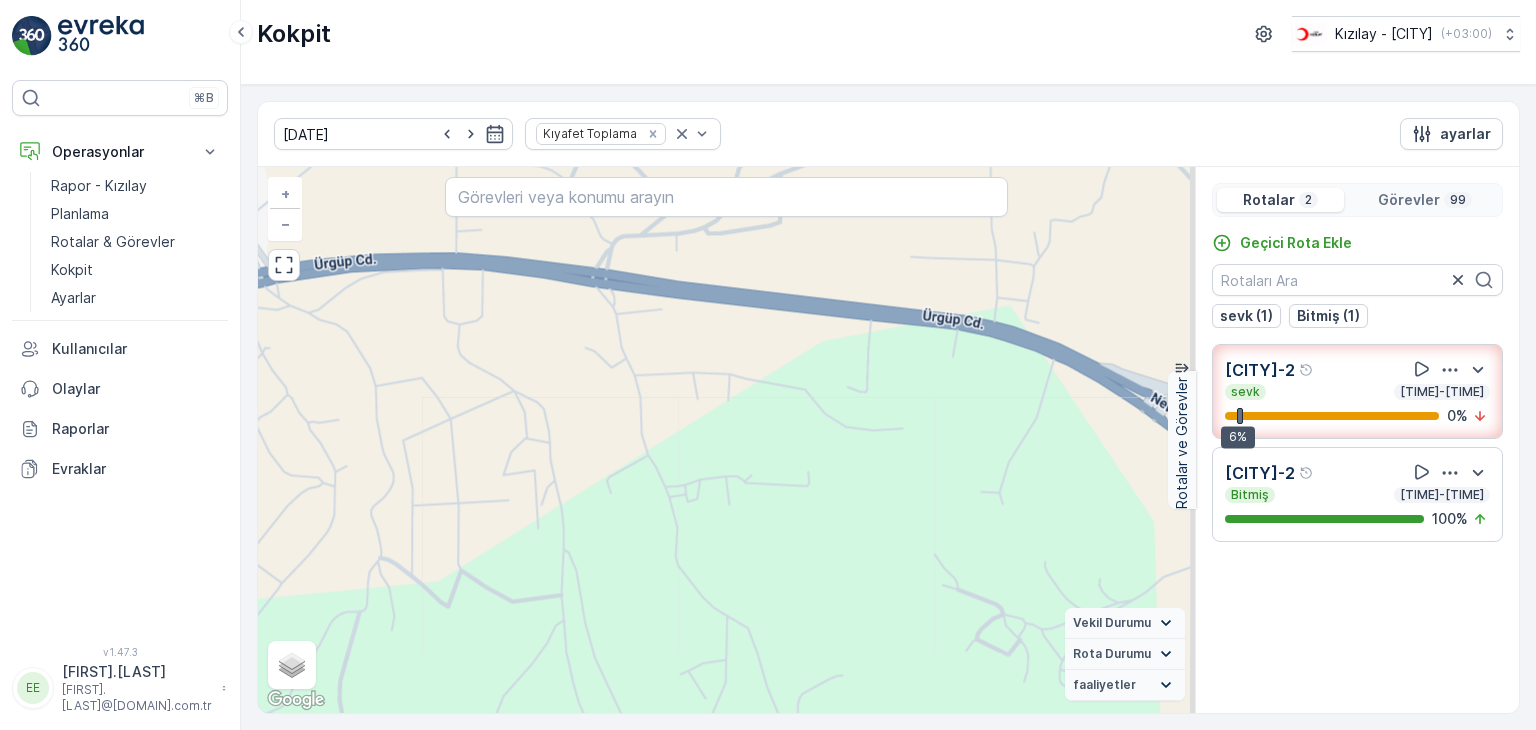 drag, startPoint x: 657, startPoint y: 629, endPoint x: 272, endPoint y: 637, distance: 385.0831 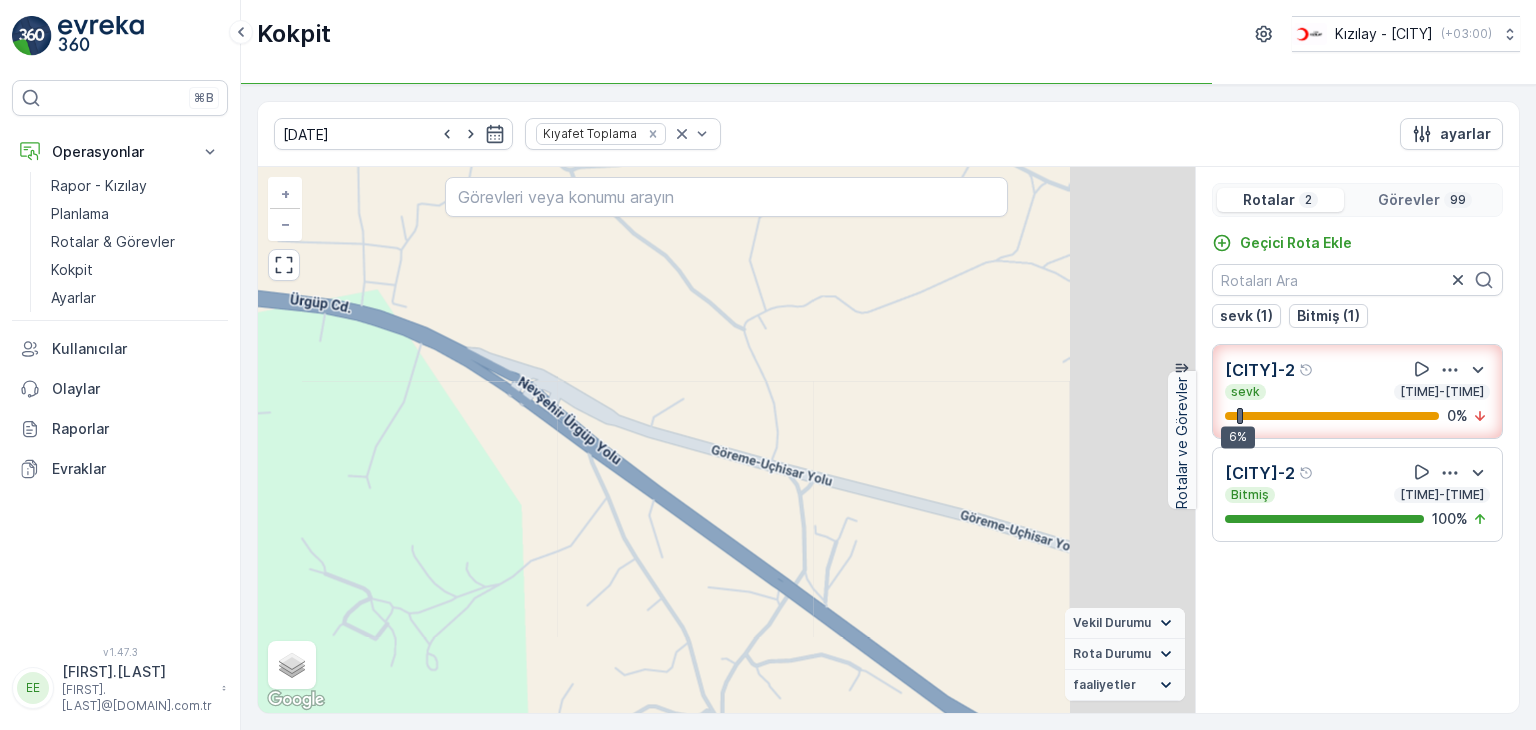 drag, startPoint x: 401, startPoint y: 616, endPoint x: 328, endPoint y: 603, distance: 74.1485 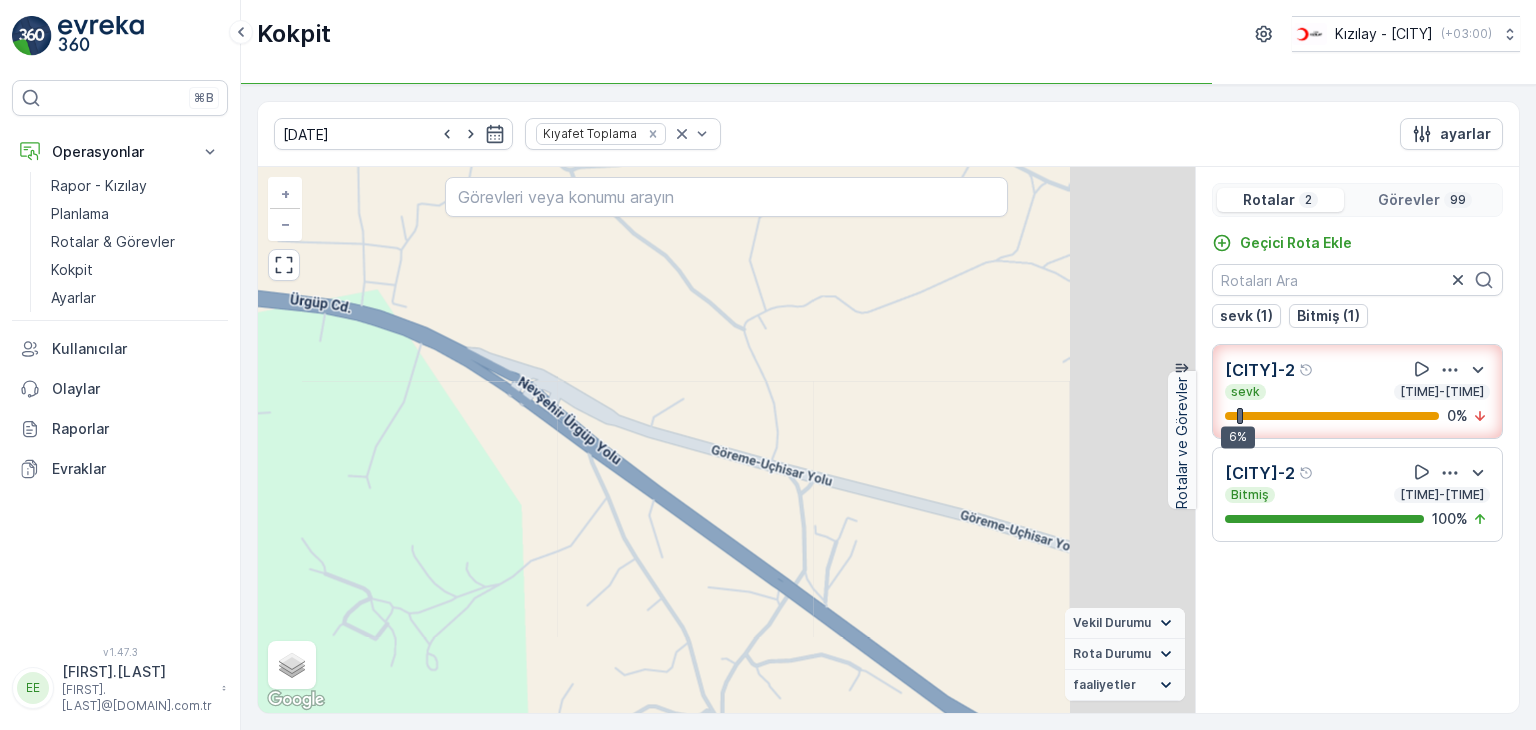 click on "2 + −  Uydu  Yol haritası  Arazi  Karışık  Leaflet Klavye kısayolları Harita Verileri Harita verileri ©2025 Harita verileri ©2025 100 m  Metrik ve emperyal birimler arasında geçiş yapmak için tıklayın Şartlar Harita hatası bildirin Vekil Durumu Hareket halinde Sabit Rota Durumu Yaklaşan sevk Bitmiş giriş VCR Başarısız Çevrimdışı gönderilmemiş Süresi doldu İptal Edildi faaliyetler Başlangıç noktası Bitiş noktası YAKIT İmha etmek mola hız sınırı" at bounding box center (726, 440) 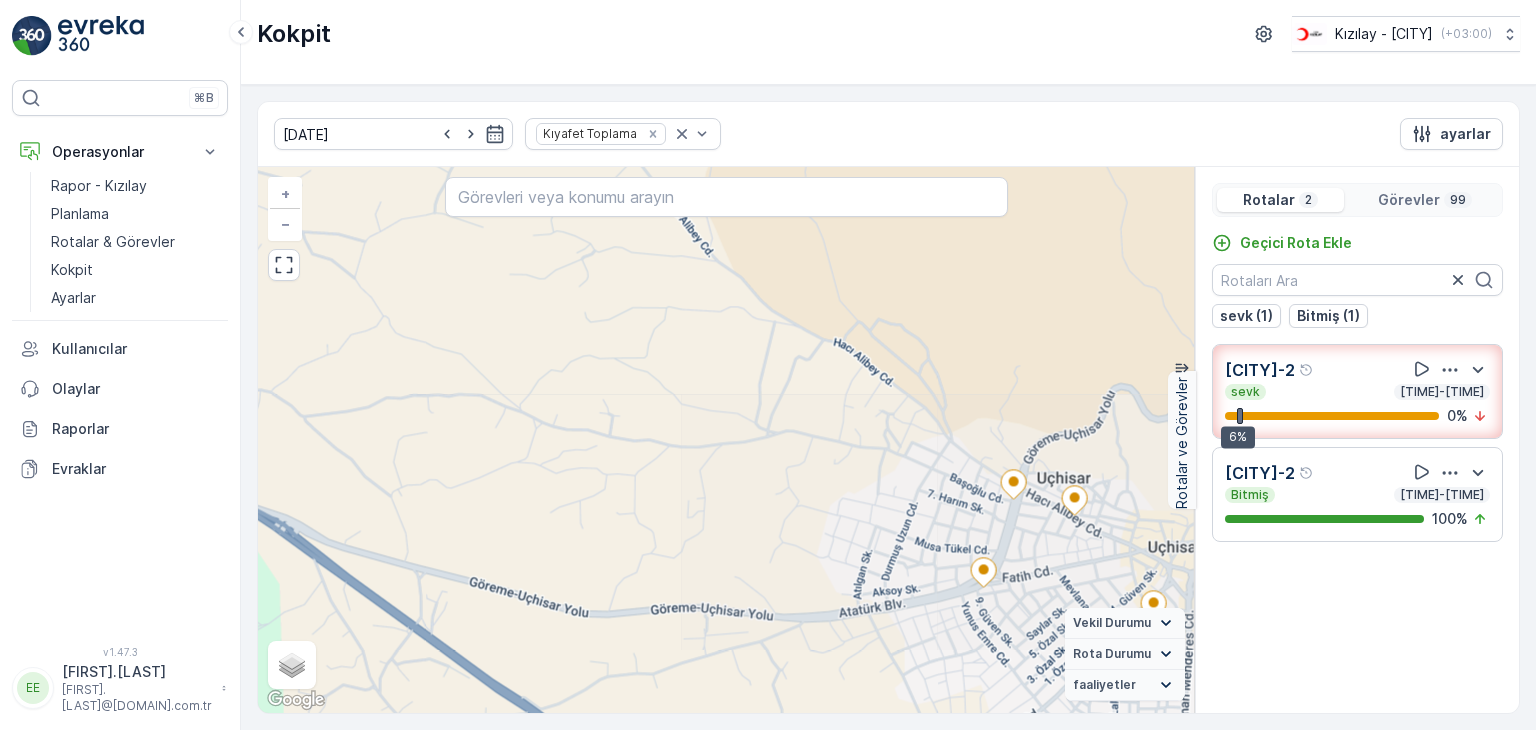 drag, startPoint x: 598, startPoint y: 586, endPoint x: 203, endPoint y: 616, distance: 396.1376 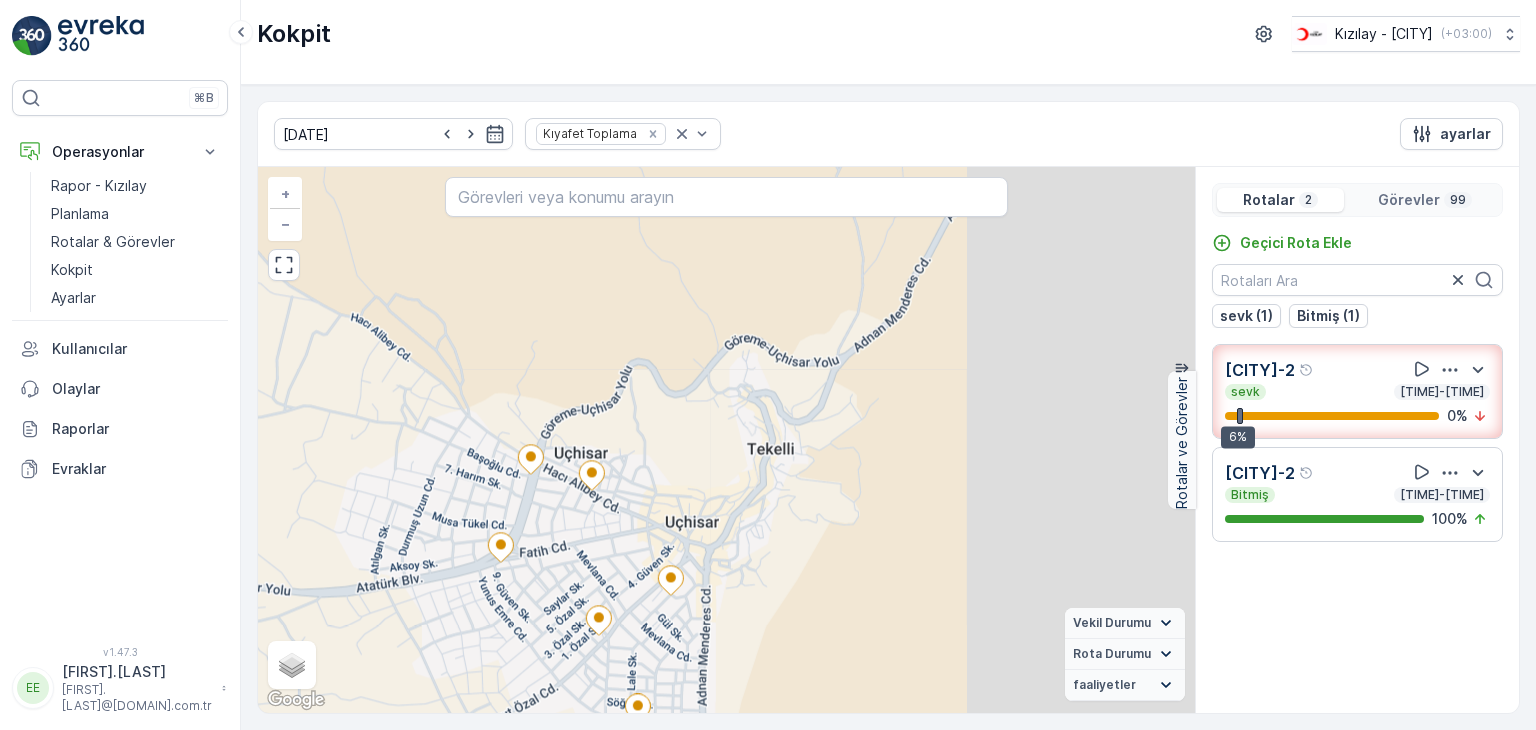 drag, startPoint x: 592, startPoint y: 551, endPoint x: 455, endPoint y: 520, distance: 140.46352 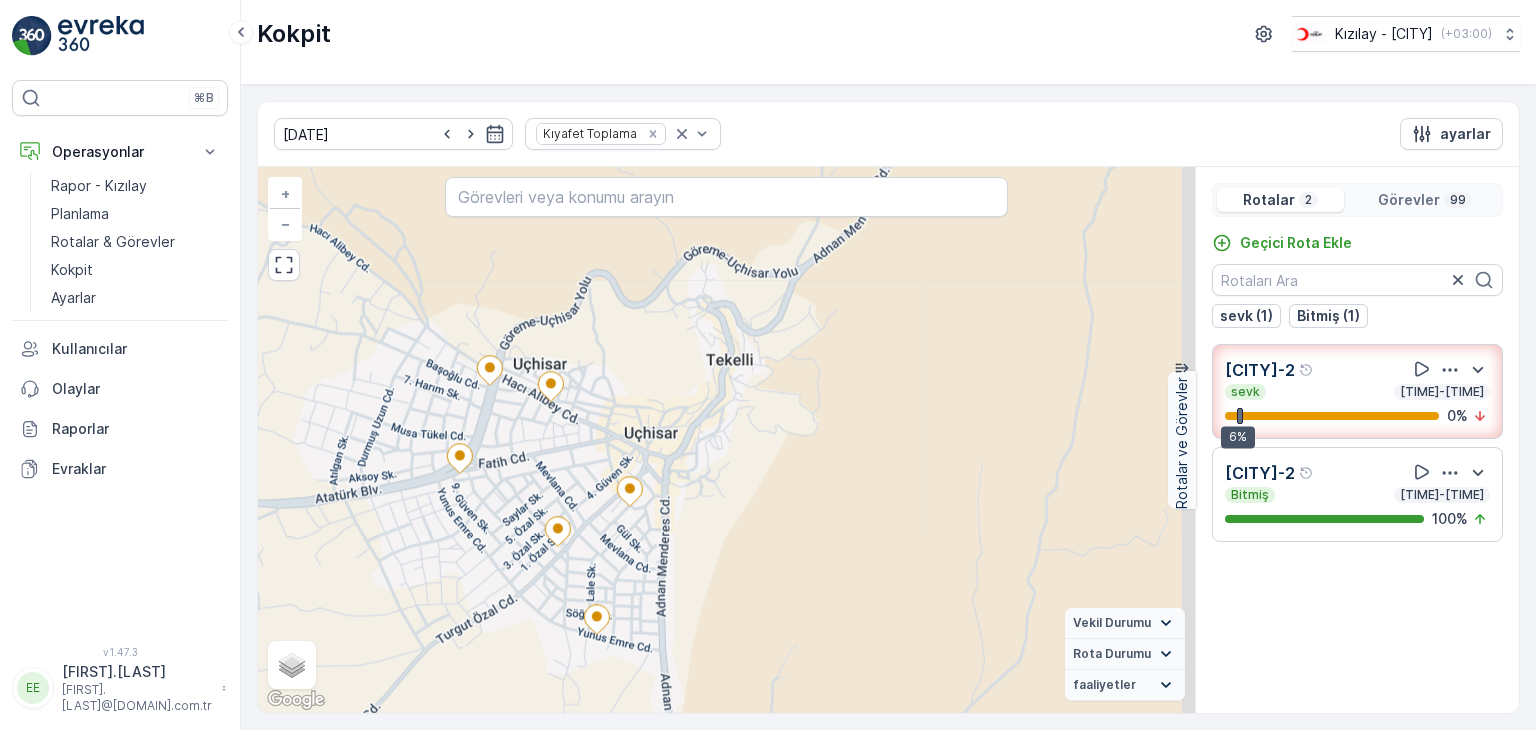 drag, startPoint x: 519, startPoint y: 653, endPoint x: 480, endPoint y: 567, distance: 94.42987 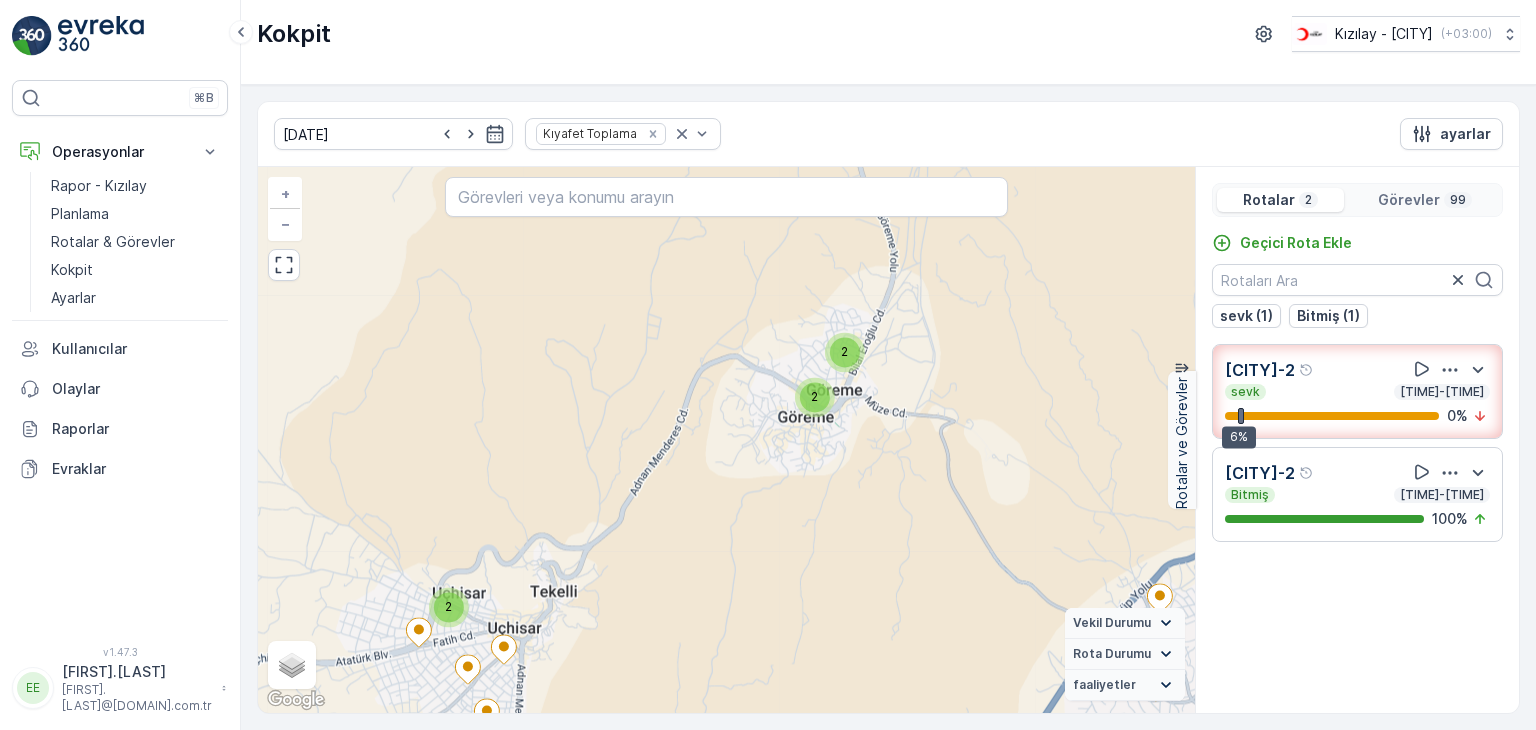 drag, startPoint x: 820, startPoint y: 505, endPoint x: 704, endPoint y: 622, distance: 164.7574 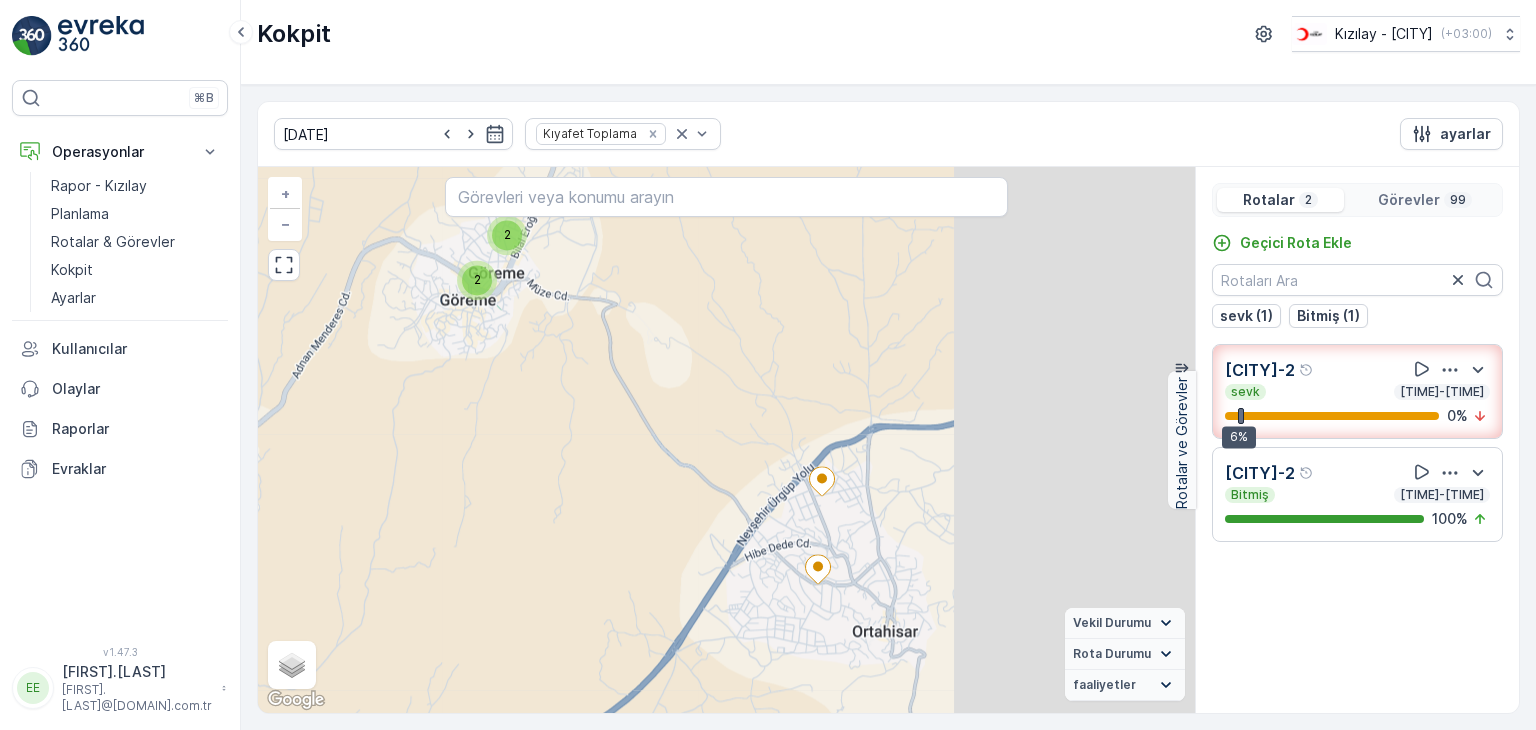 drag, startPoint x: 833, startPoint y: 573, endPoint x: 492, endPoint y: 454, distance: 361.16754 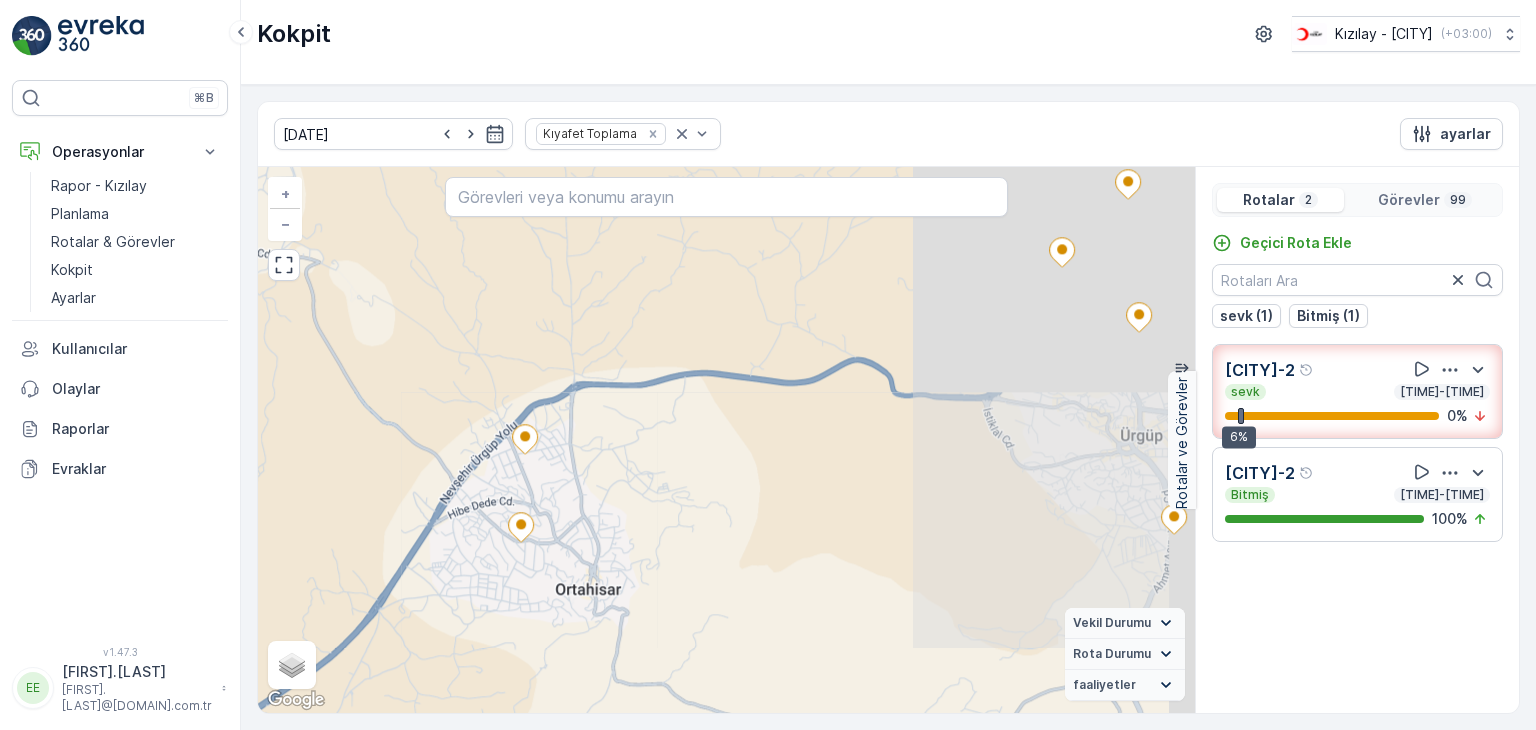 drag, startPoint x: 729, startPoint y: 590, endPoint x: 435, endPoint y: 550, distance: 296.70862 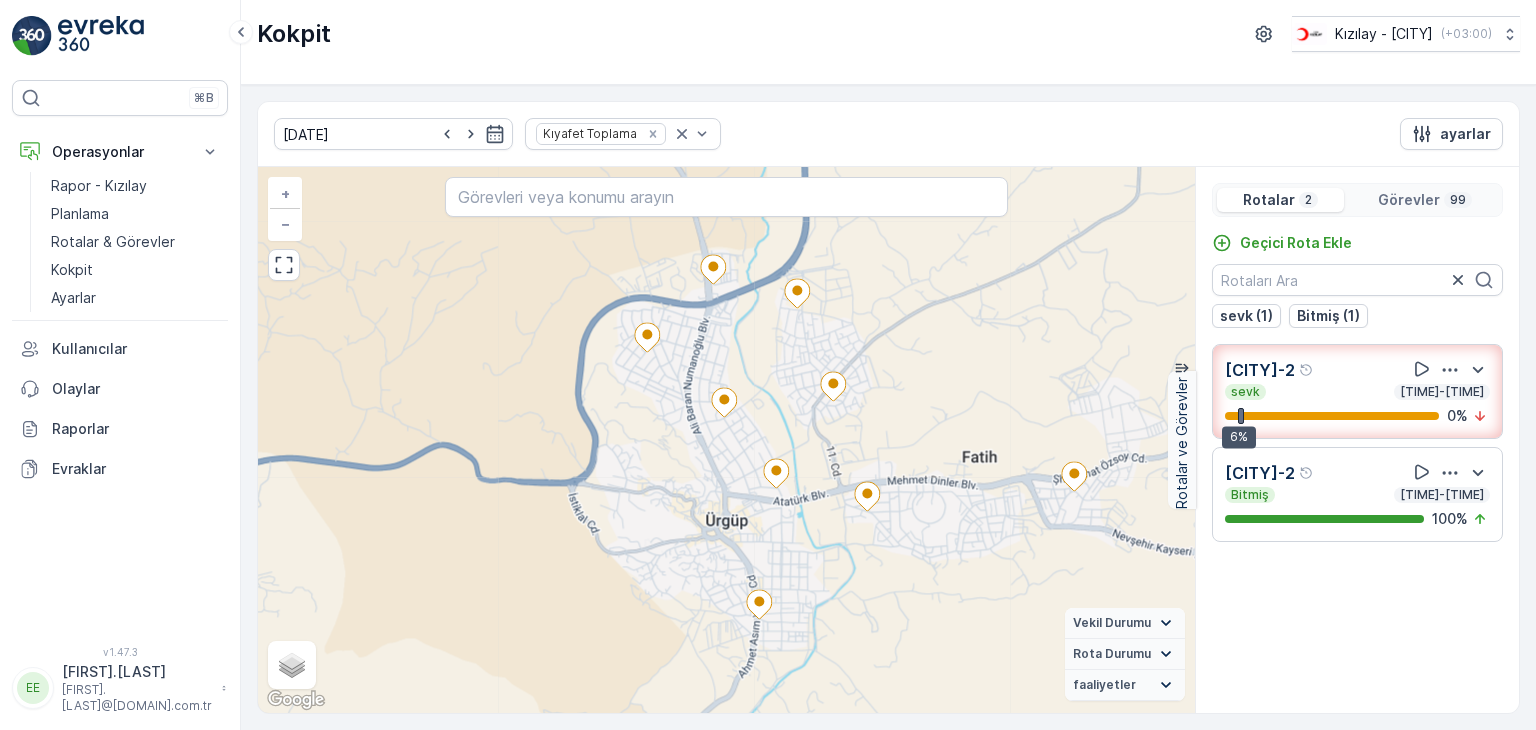 drag, startPoint x: 803, startPoint y: 529, endPoint x: 399, endPoint y: 602, distance: 410.54233 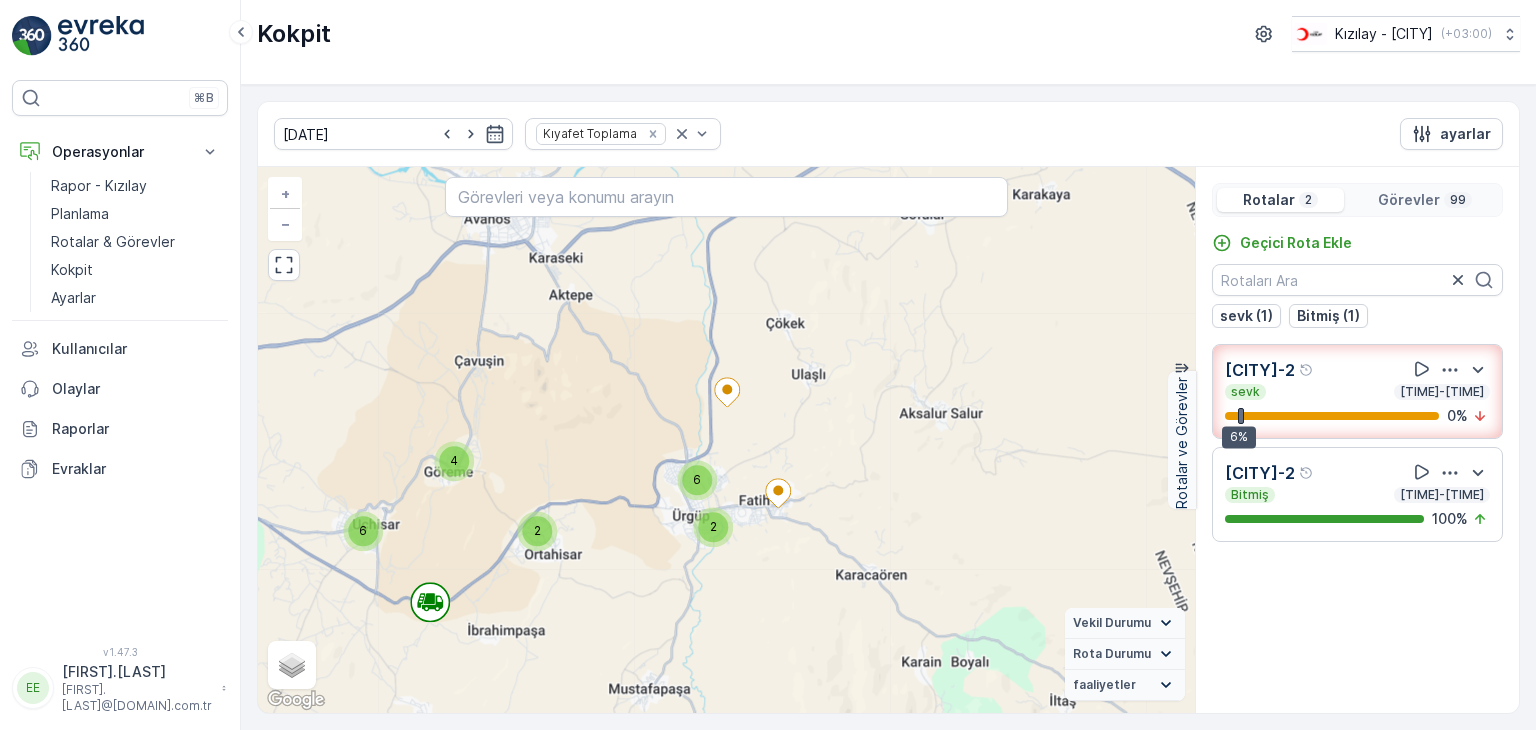 drag, startPoint x: 412, startPoint y: 650, endPoint x: 551, endPoint y: 597, distance: 148.76155 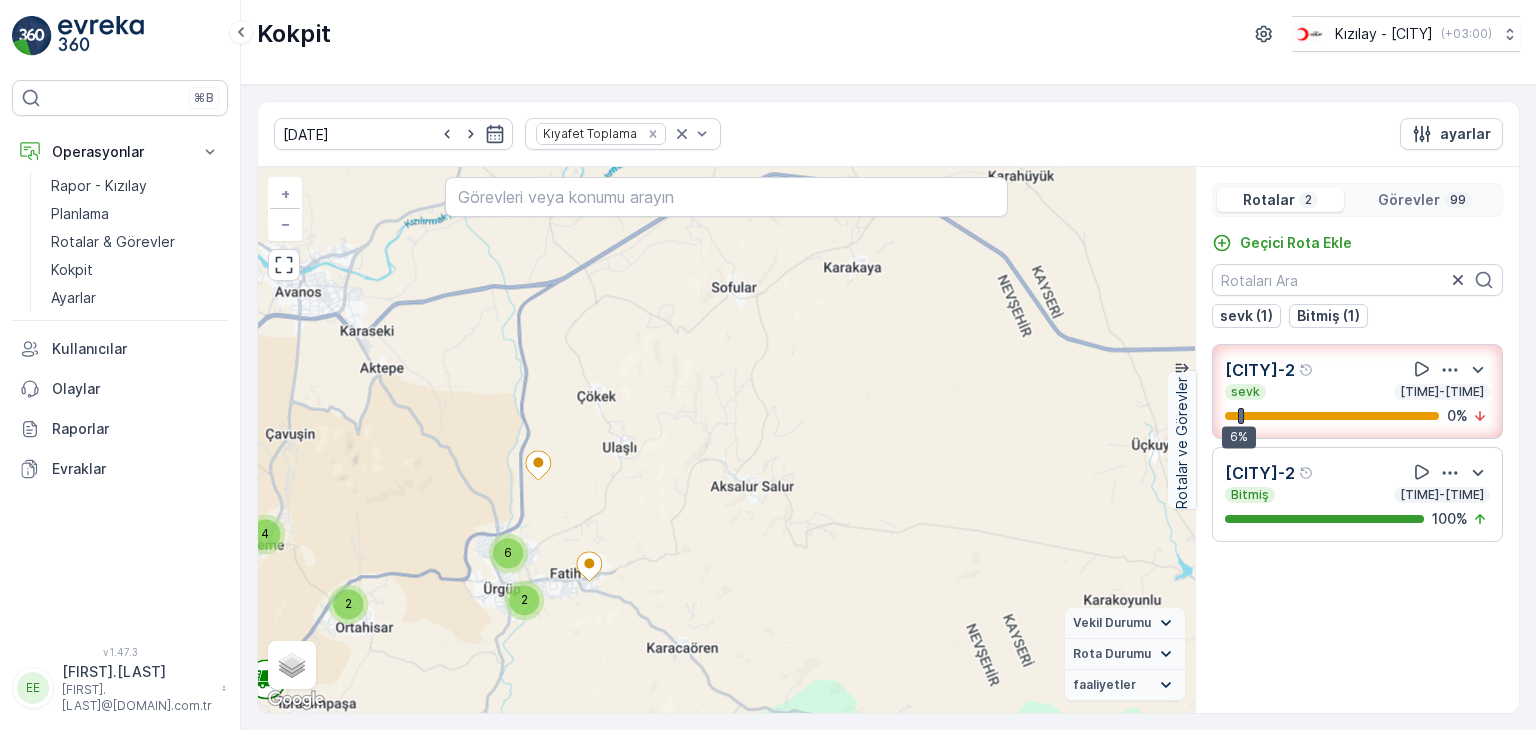 drag, startPoint x: 775, startPoint y: 559, endPoint x: 587, endPoint y: 627, distance: 199.91998 